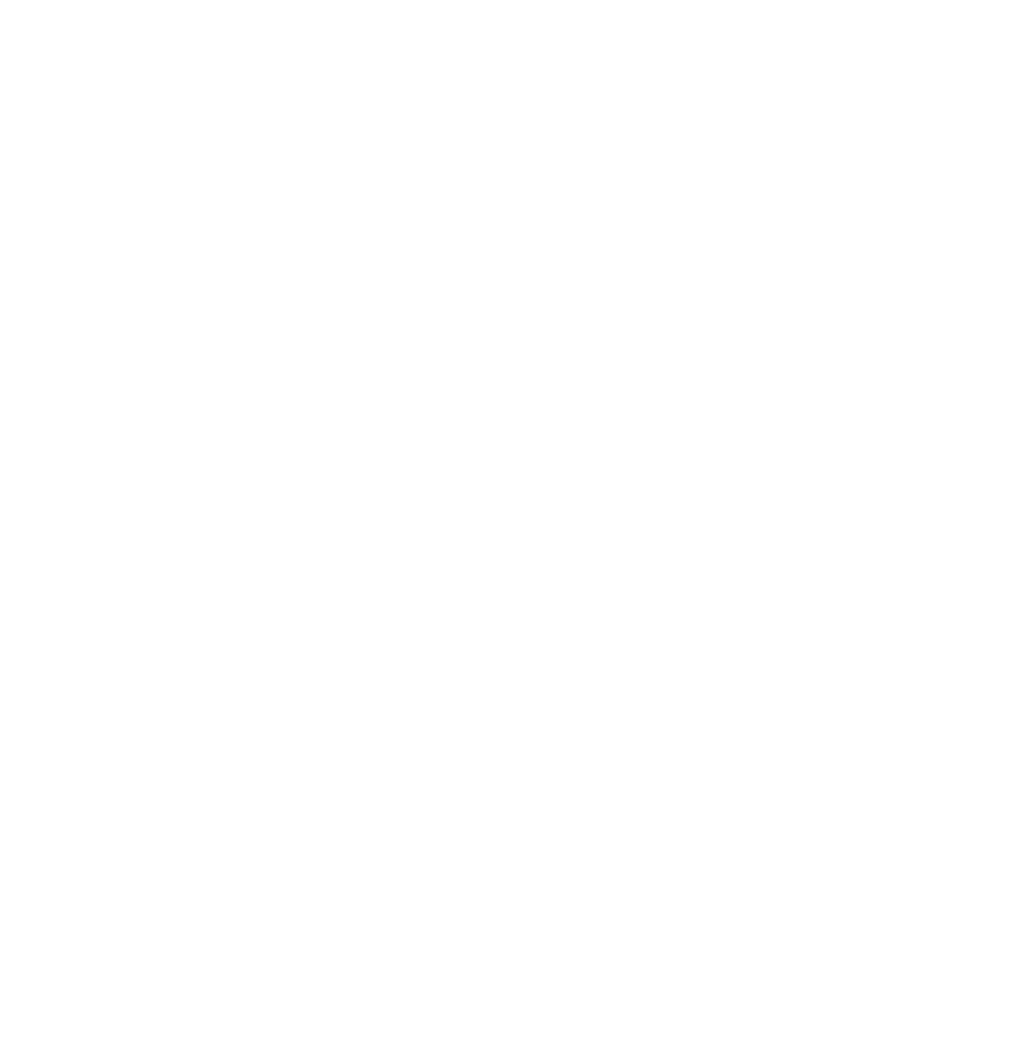 scroll, scrollTop: 0, scrollLeft: 0, axis: both 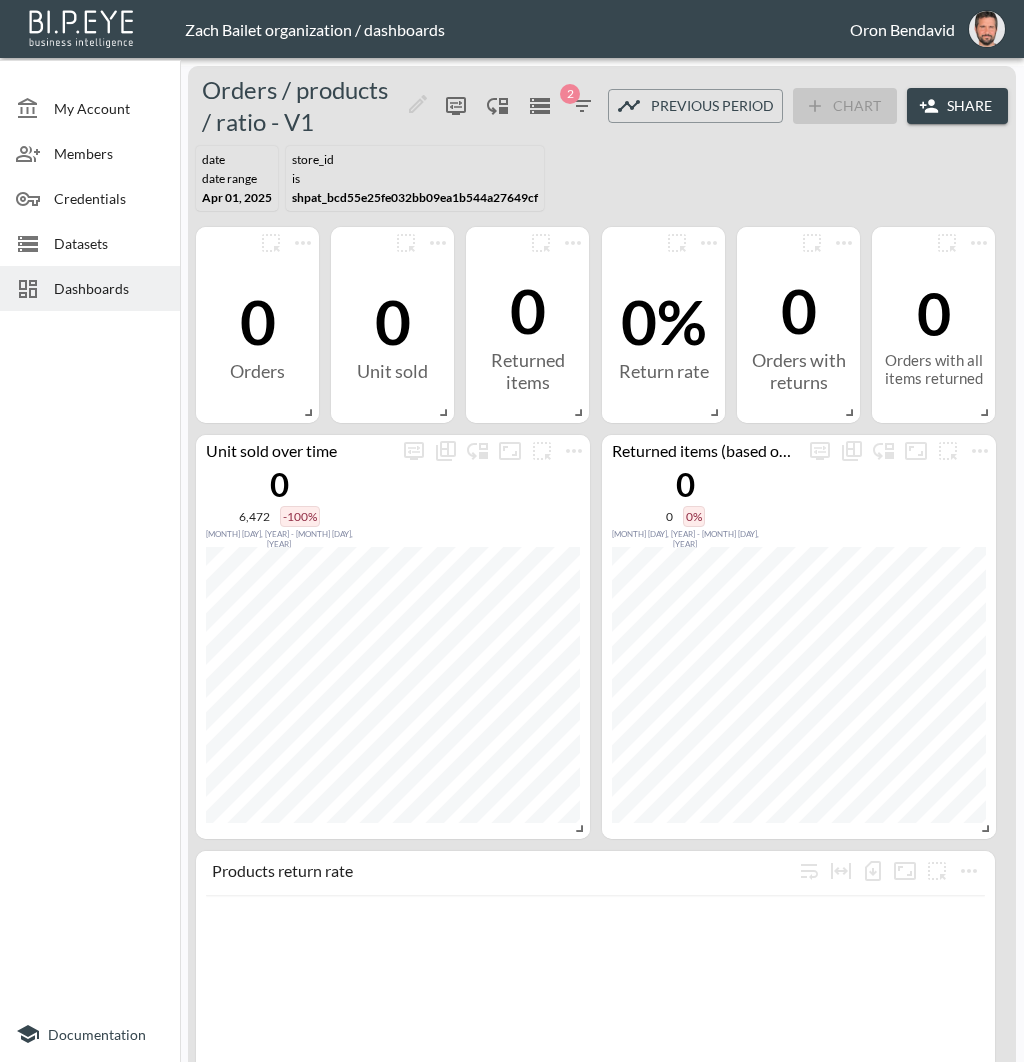 click on "Datasets" at bounding box center (109, 108) 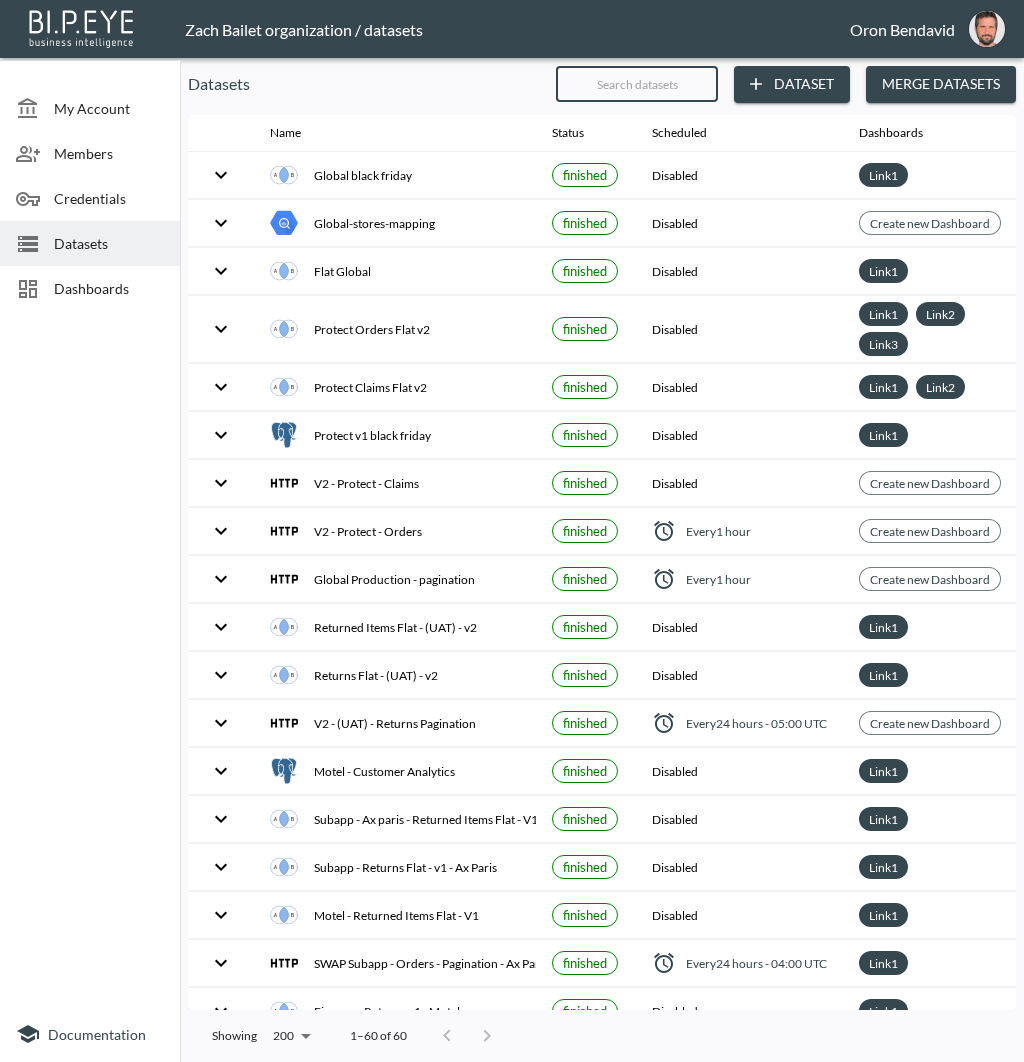 click at bounding box center (637, 84) 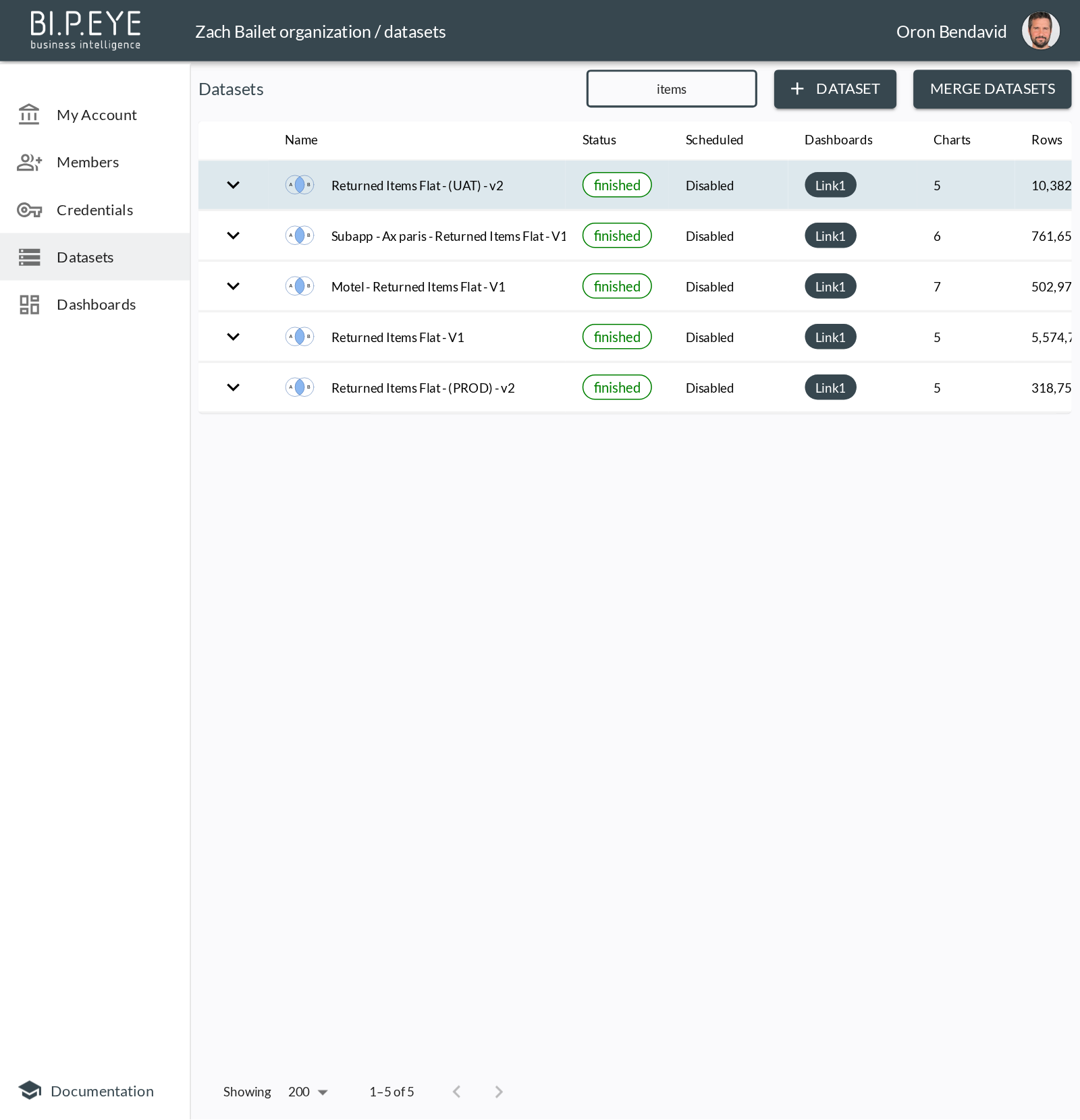 scroll, scrollTop: 0, scrollLeft: 165, axis: horizontal 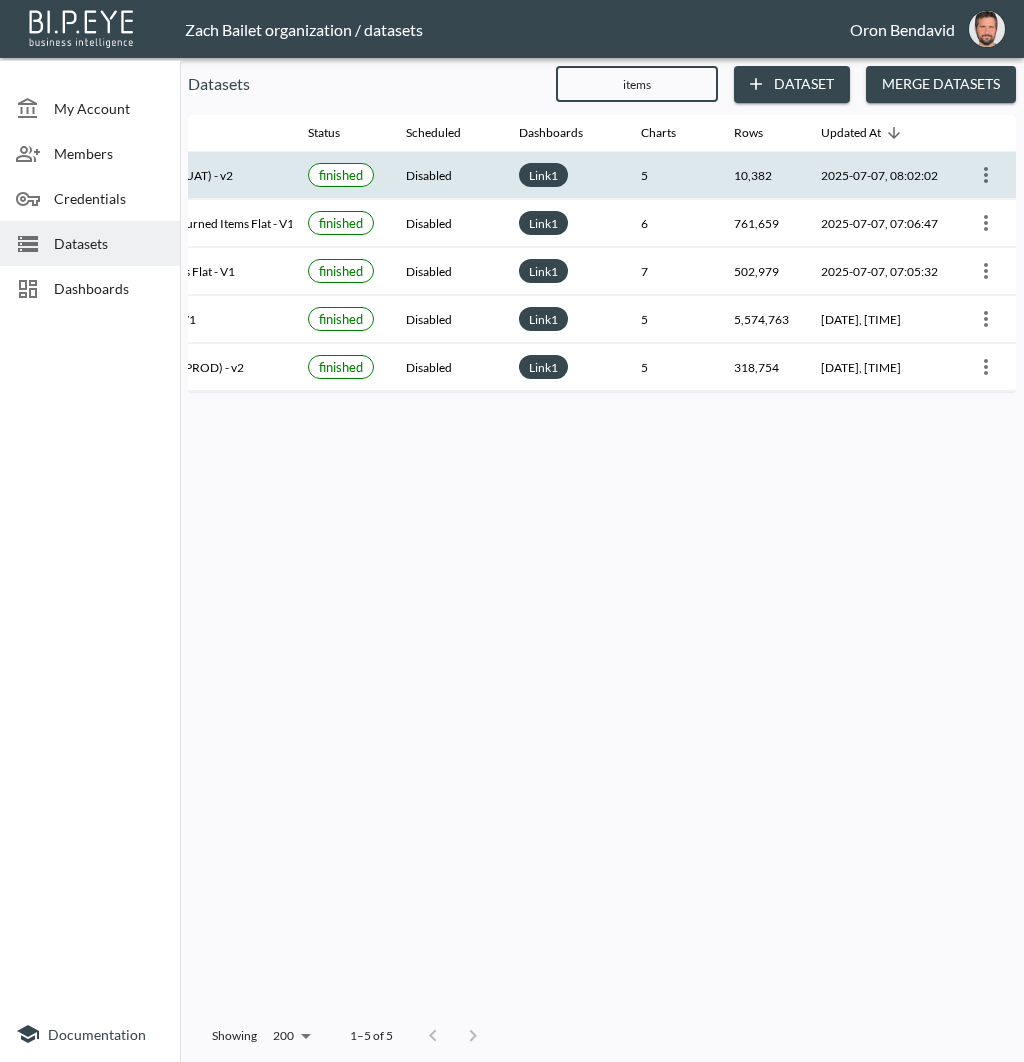 type on "items" 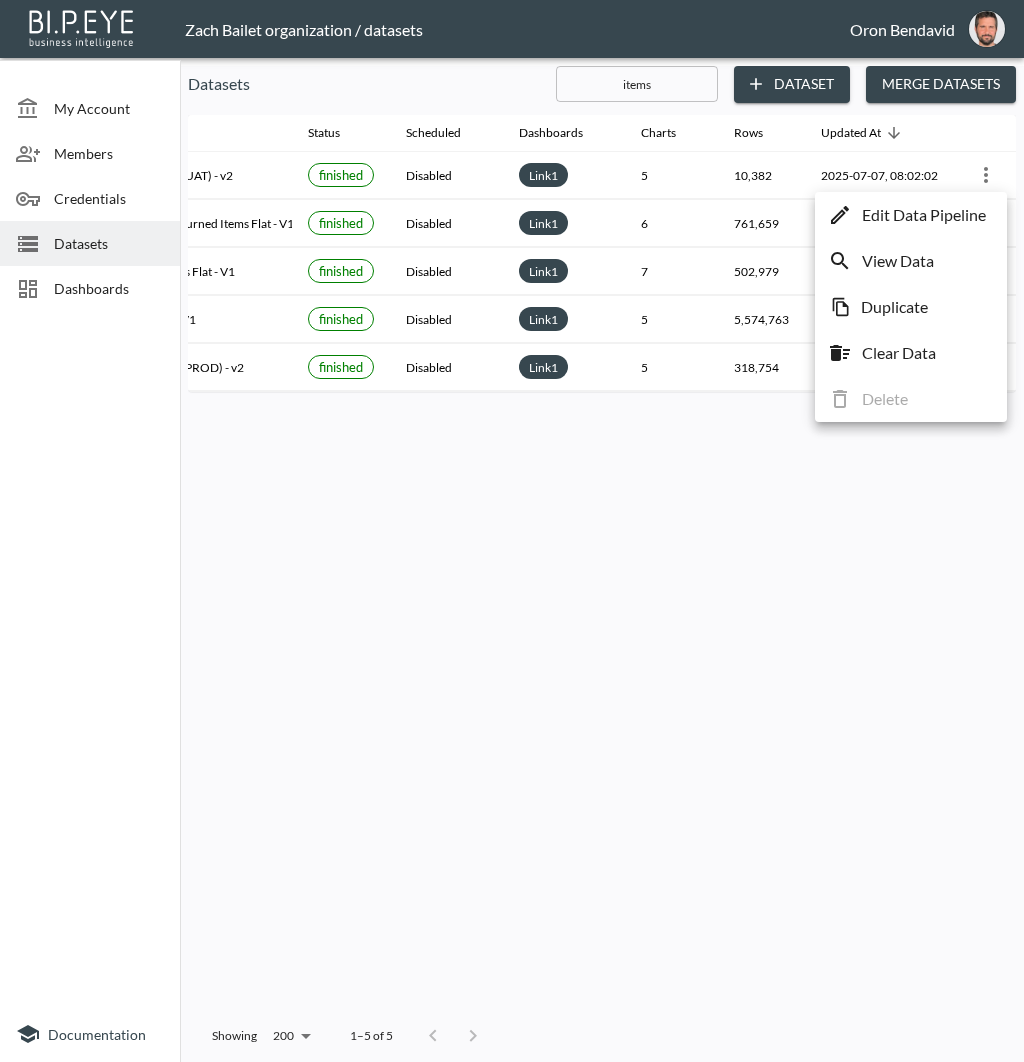 click on "Edit Data Pipeline" at bounding box center (924, 215) 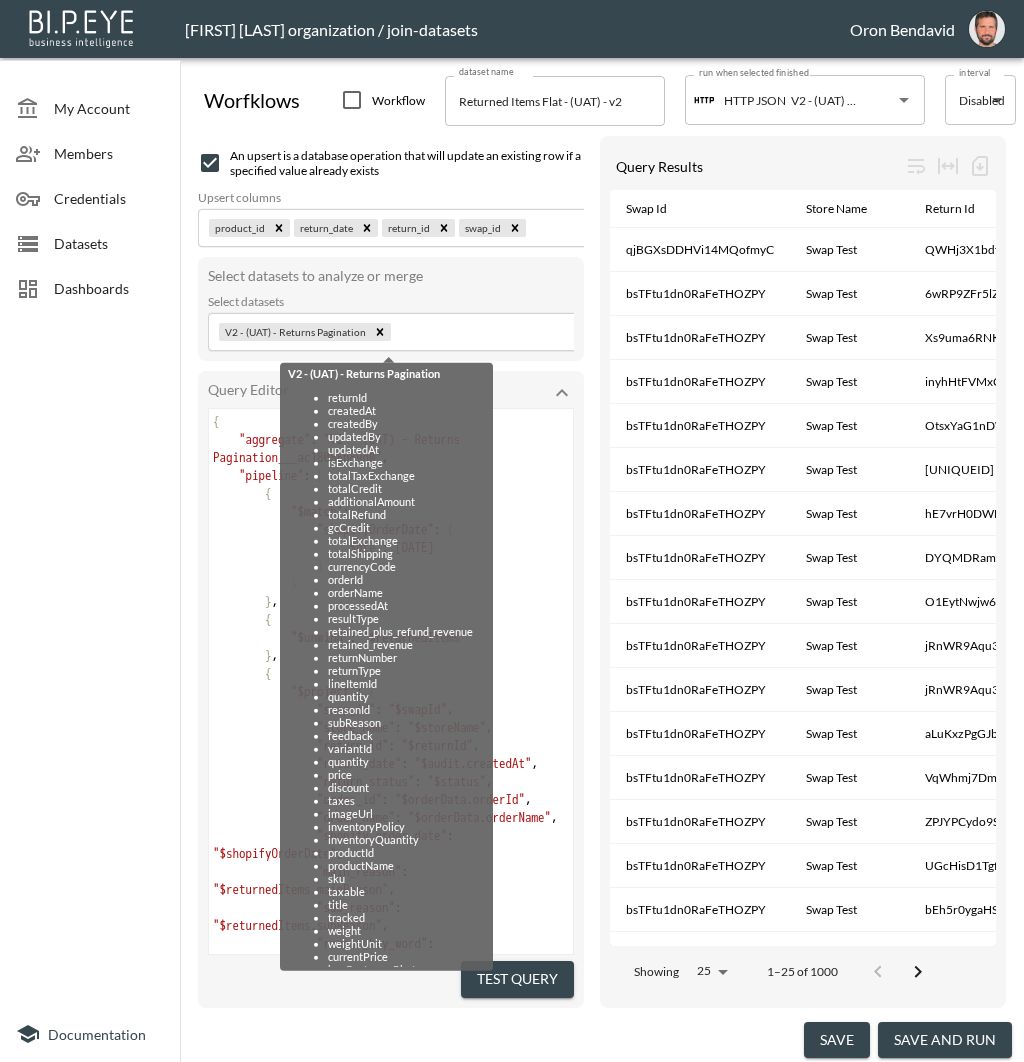 click on "{" at bounding box center (391, 494) 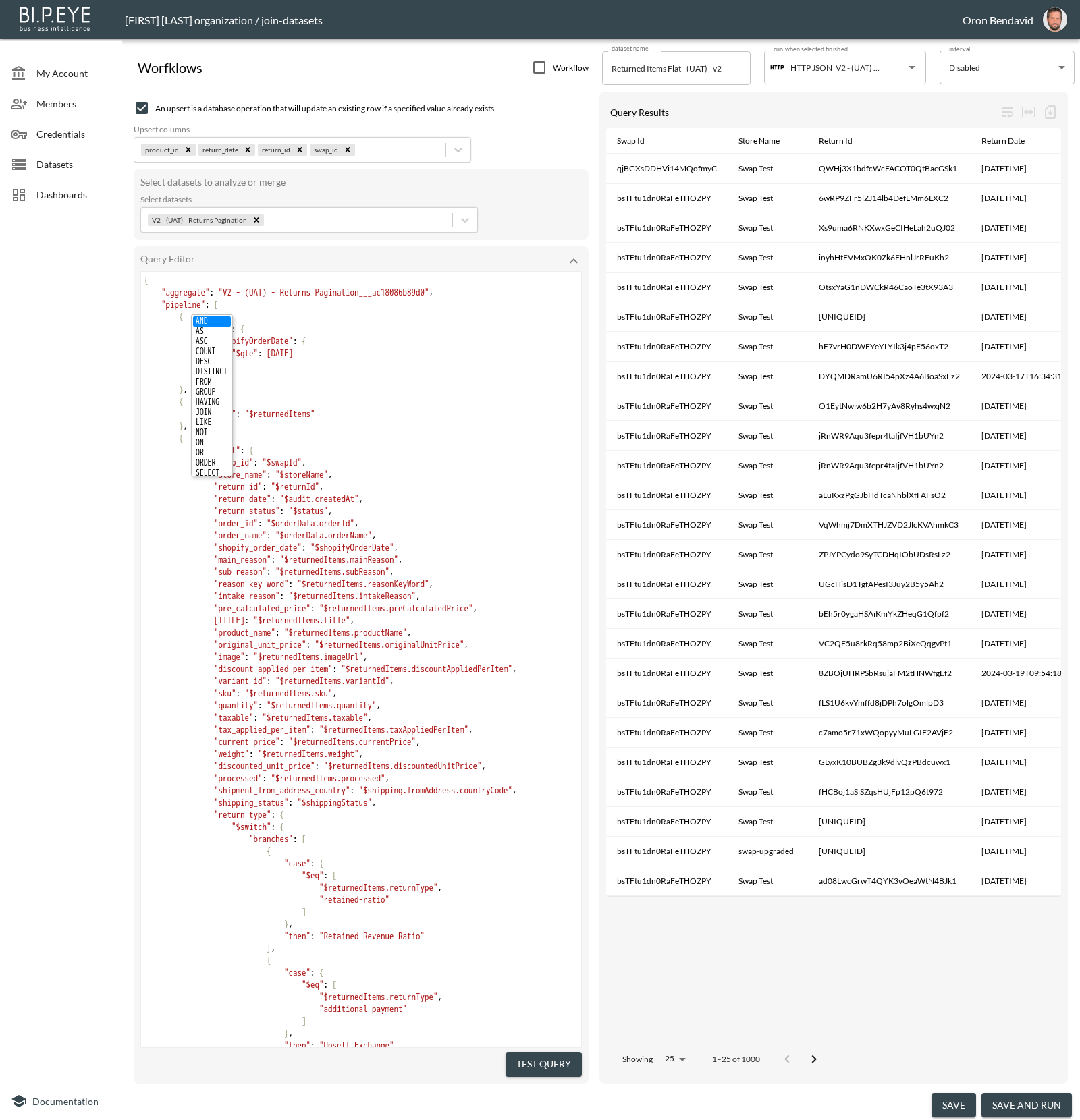 click on ""sub_reason" :   "$returnedItems.subReason" ," at bounding box center [361, 572] 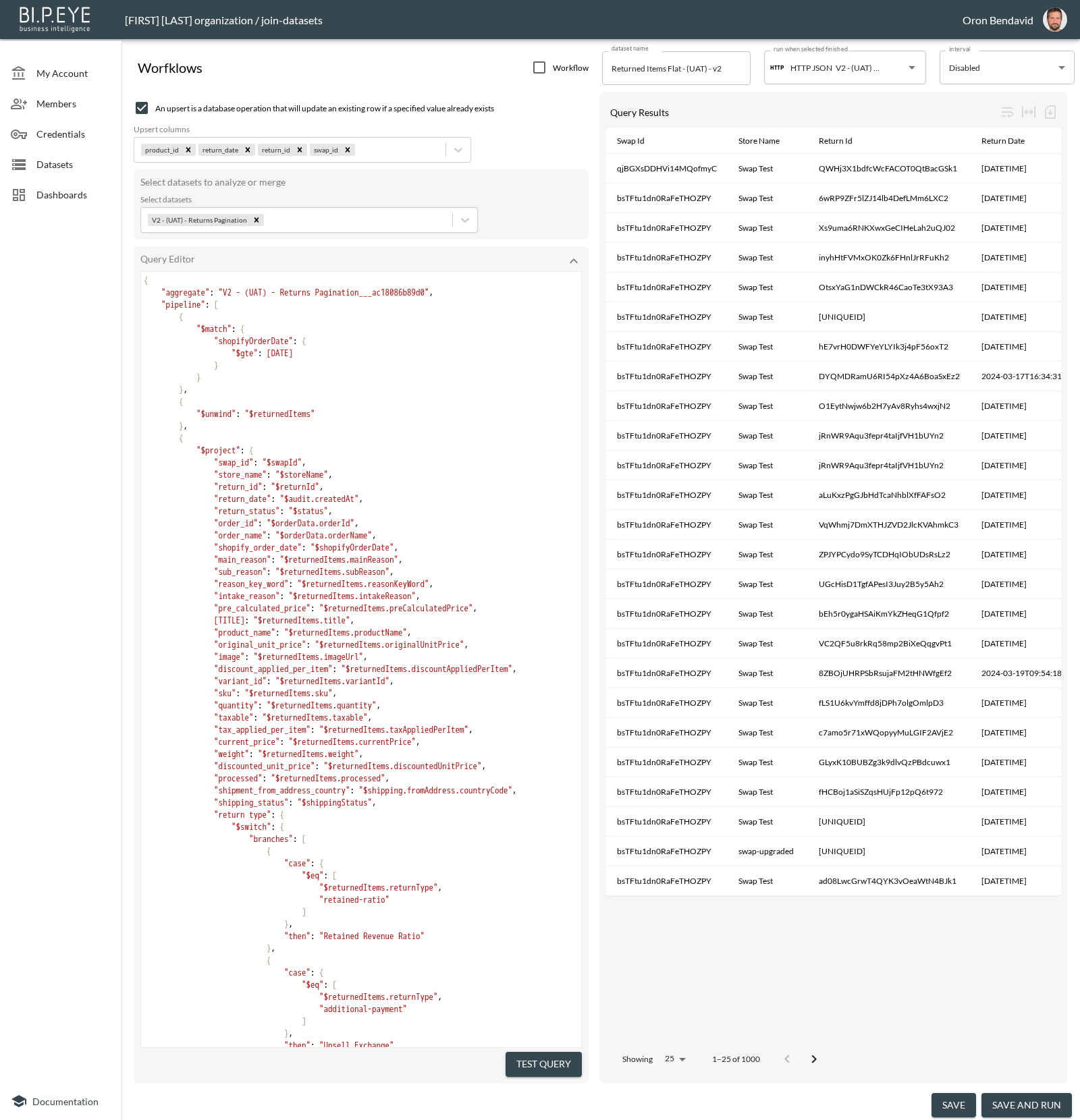scroll, scrollTop: 557, scrollLeft: 0, axis: vertical 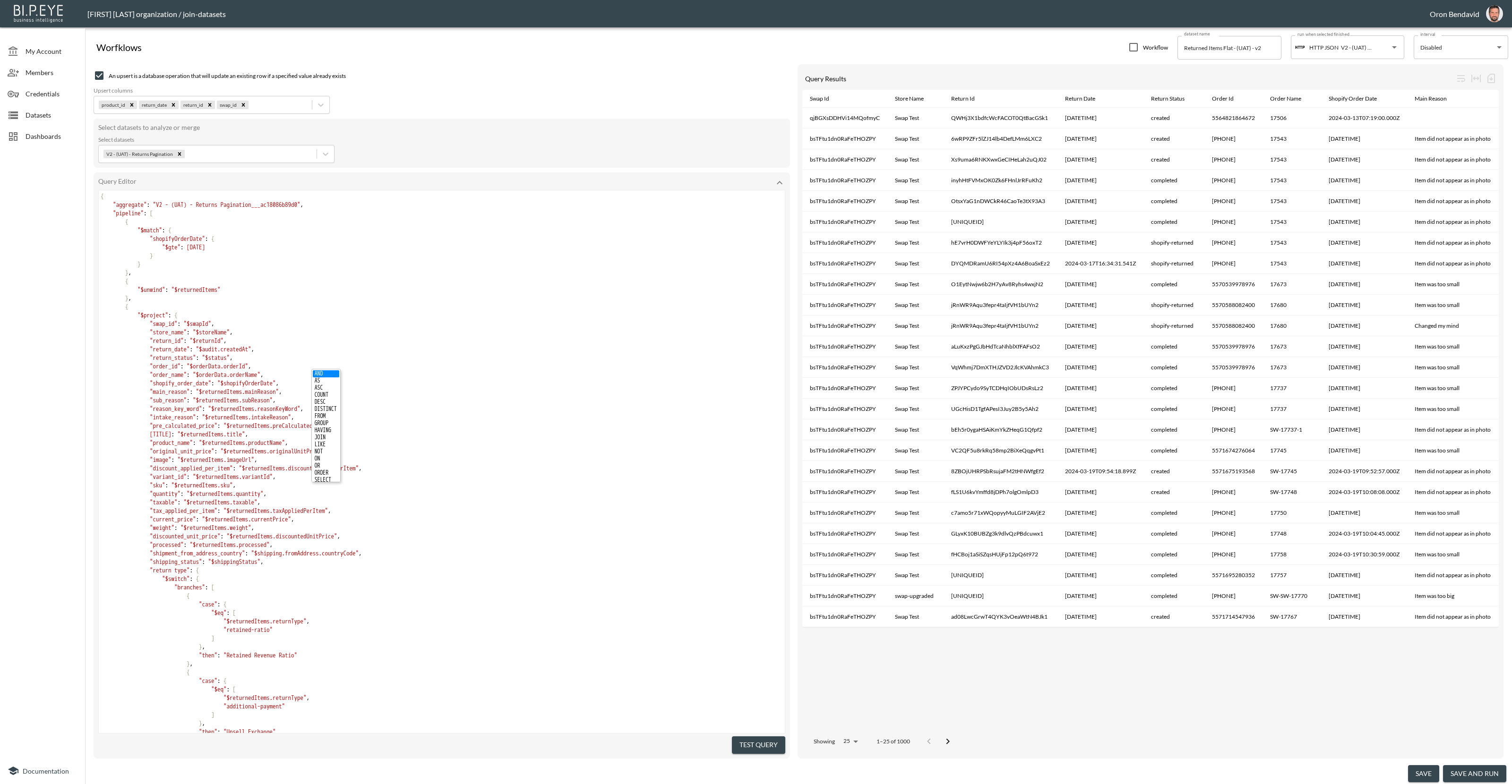 click at bounding box center (1495, 14) 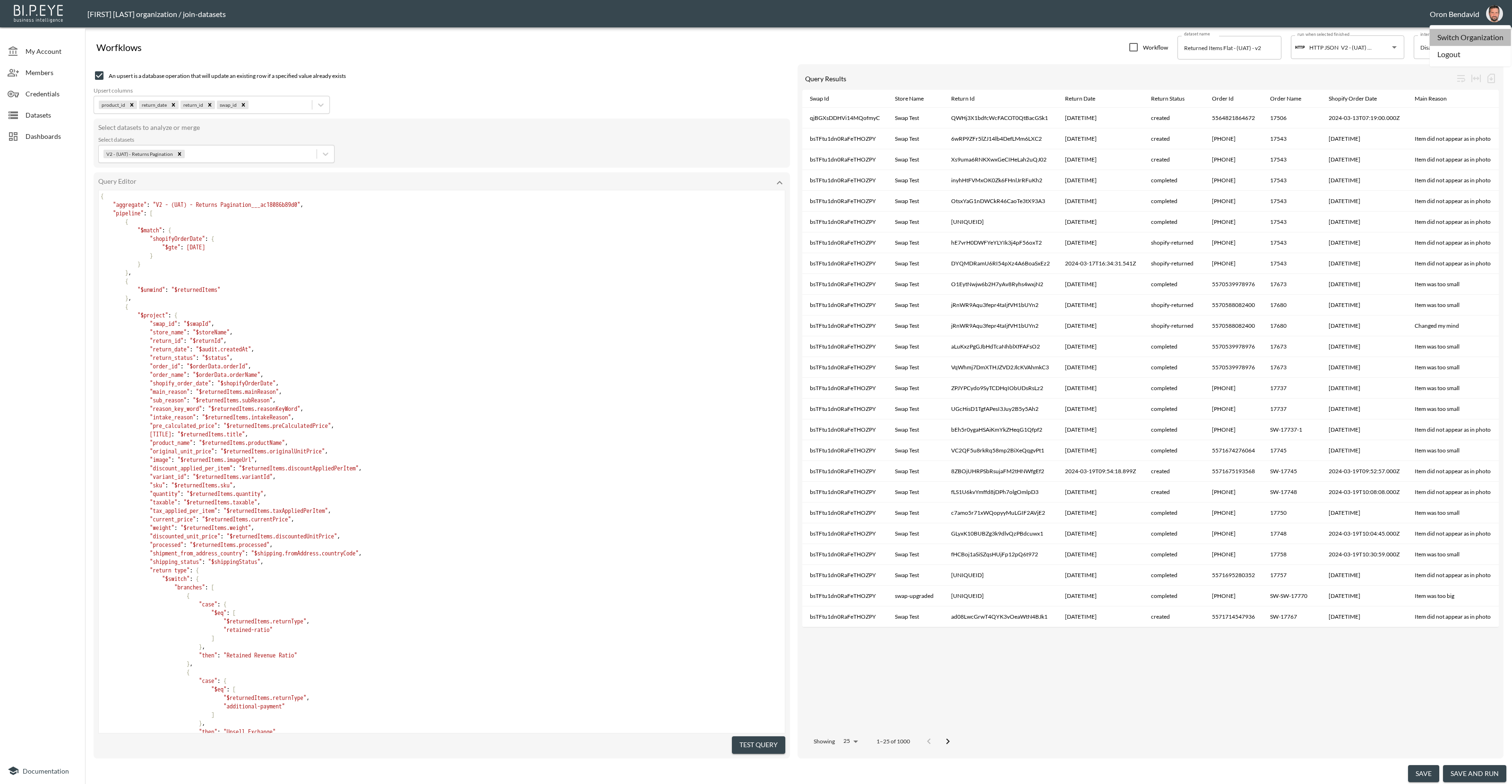 click on "Switch Organization" at bounding box center [1470, 37] 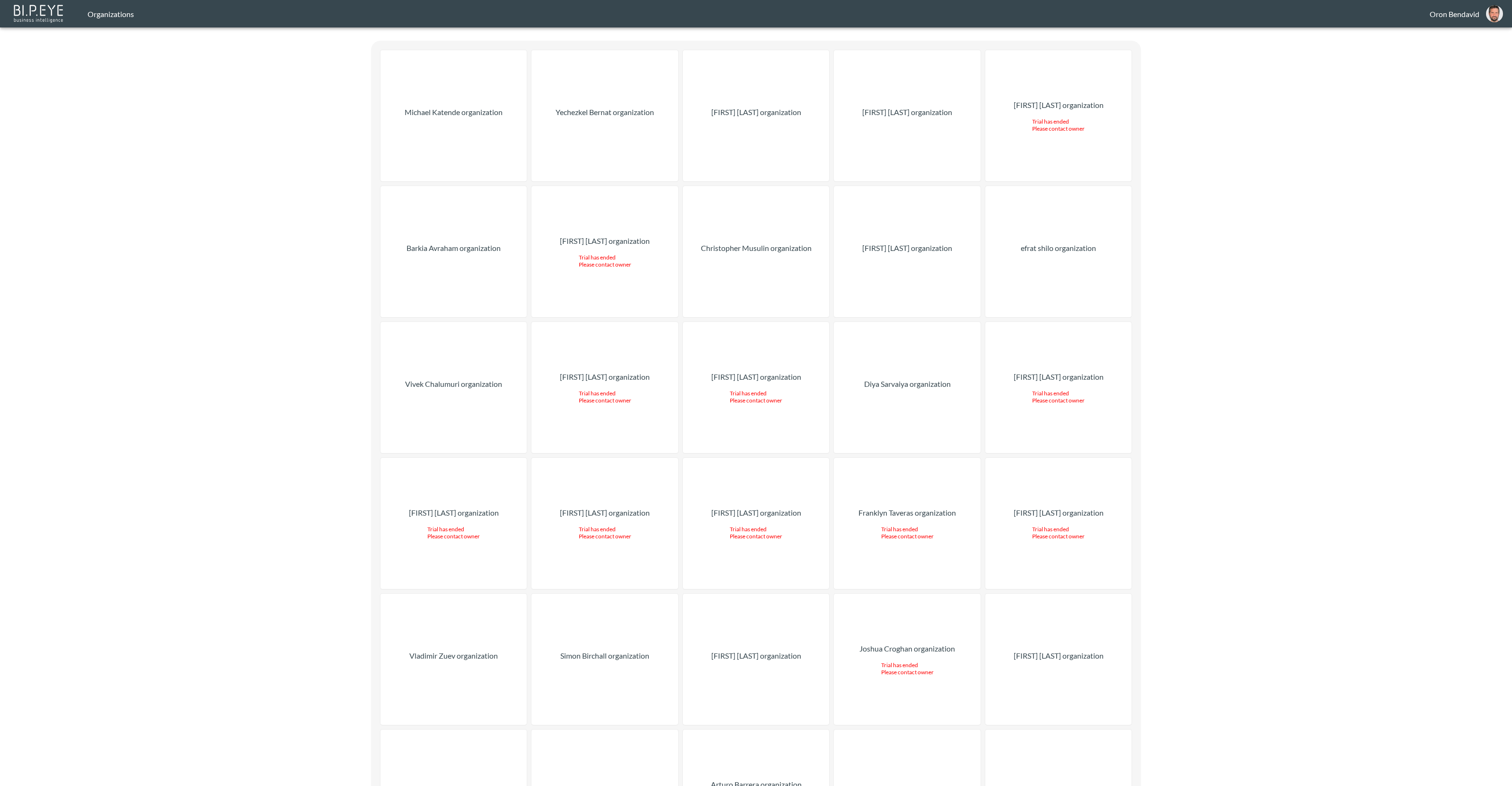 click on "Michael Katende organization Yechezkel Bernat organization Oleksii Tsuman organization 智生 福馬 organization James Marley organization Trial has ended Please contact owner Barkia Avraham organization Saeedeh Hoseinyzadeh organization Trial has ended Please contact owner Christopher Musulin organization Adam Powell organization efrat shilo organization Vivek Chalumuri organization Idan Silbinger organization Trial has ended Please contact owner Roy Keynan organization Trial has ended Please contact owner Diya Sarvaiya organization Vishnu  Palanisamy organization Trial has ended Please contact owner الهه شانظری organization Trial has ended Please contact owner Pavel Khylko organization Trial has ended Please contact owner Mikhail Epikhin organization Trial has ended Please contact owner Franklyn Taveras organization Trial has ended Please contact owner Alexandra  Petroiu organization Trial has ended Please contact owner Vladimir  Zuev organization Simon Birchall organization Usha C organization" at bounding box center (759, 14) 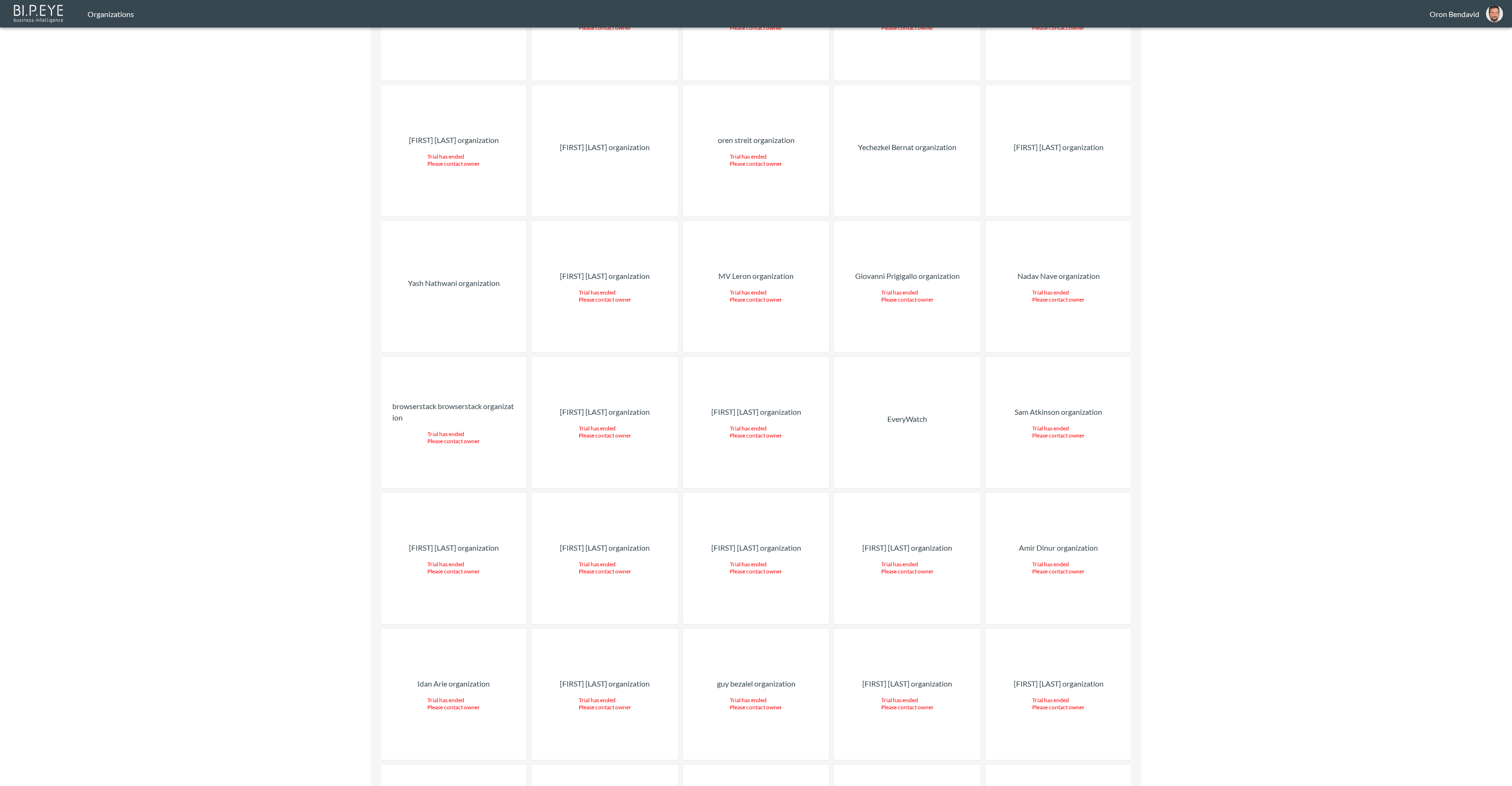 click on "EveryWatch" at bounding box center [907, 422] 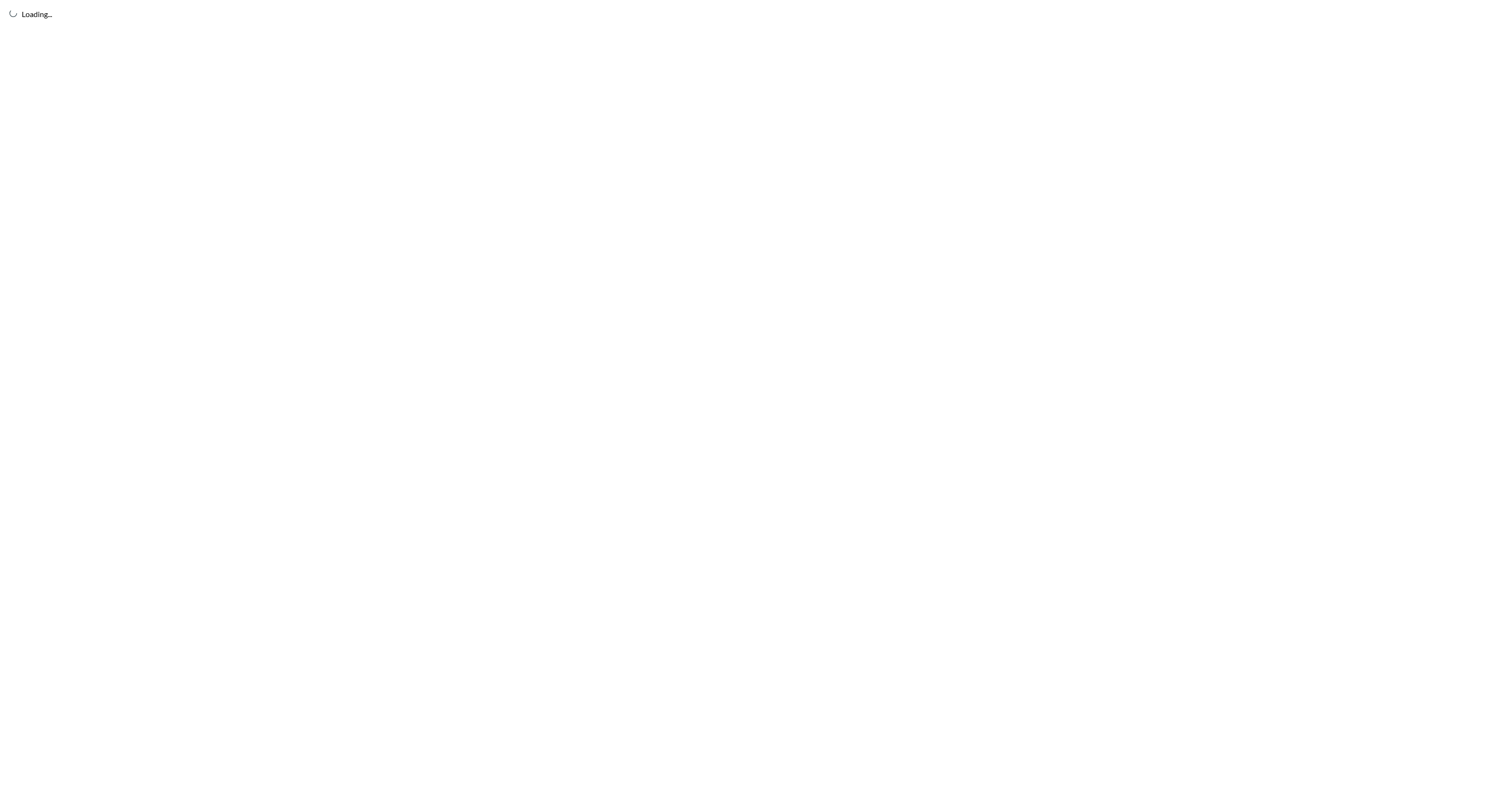scroll, scrollTop: 0, scrollLeft: 0, axis: both 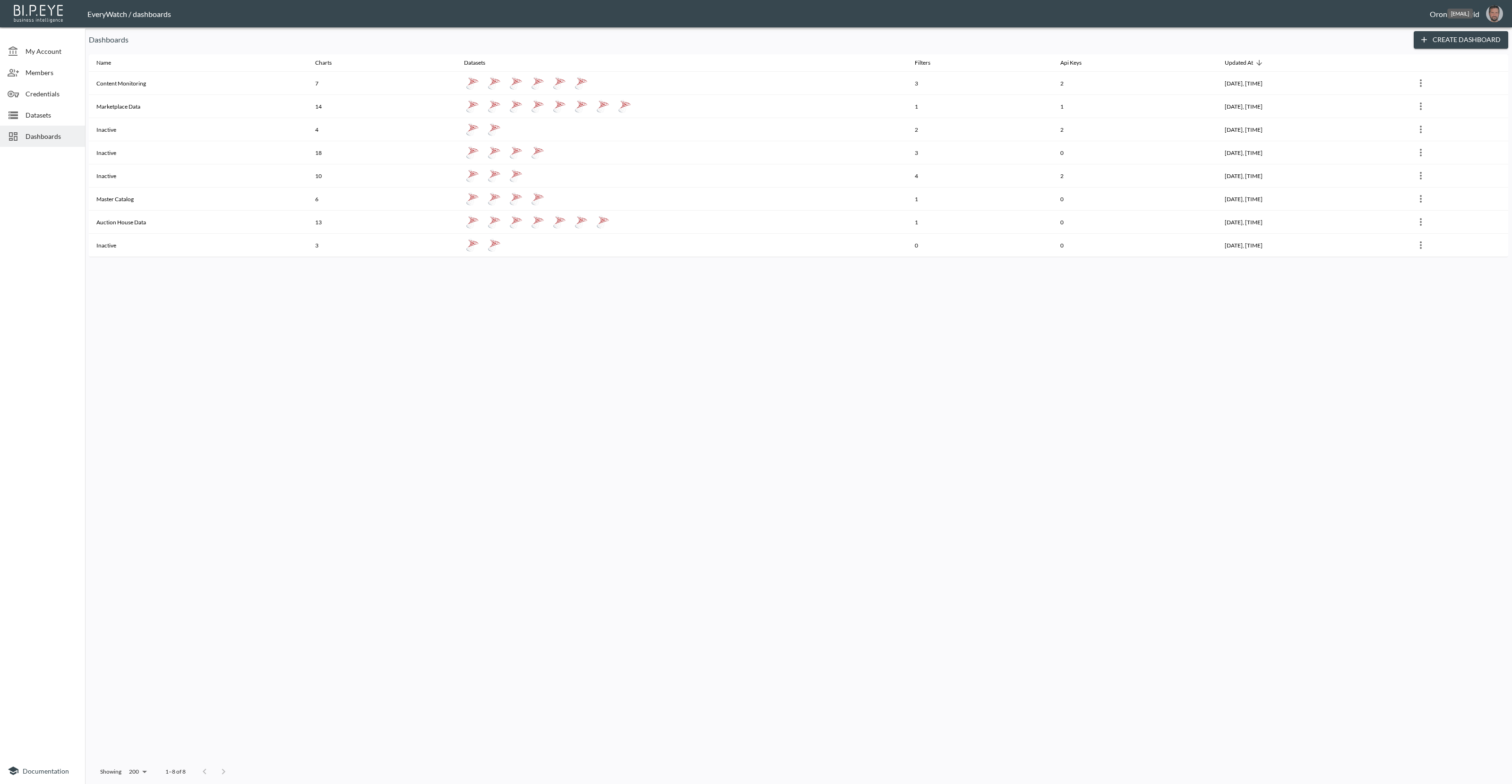 click at bounding box center [1495, 14] 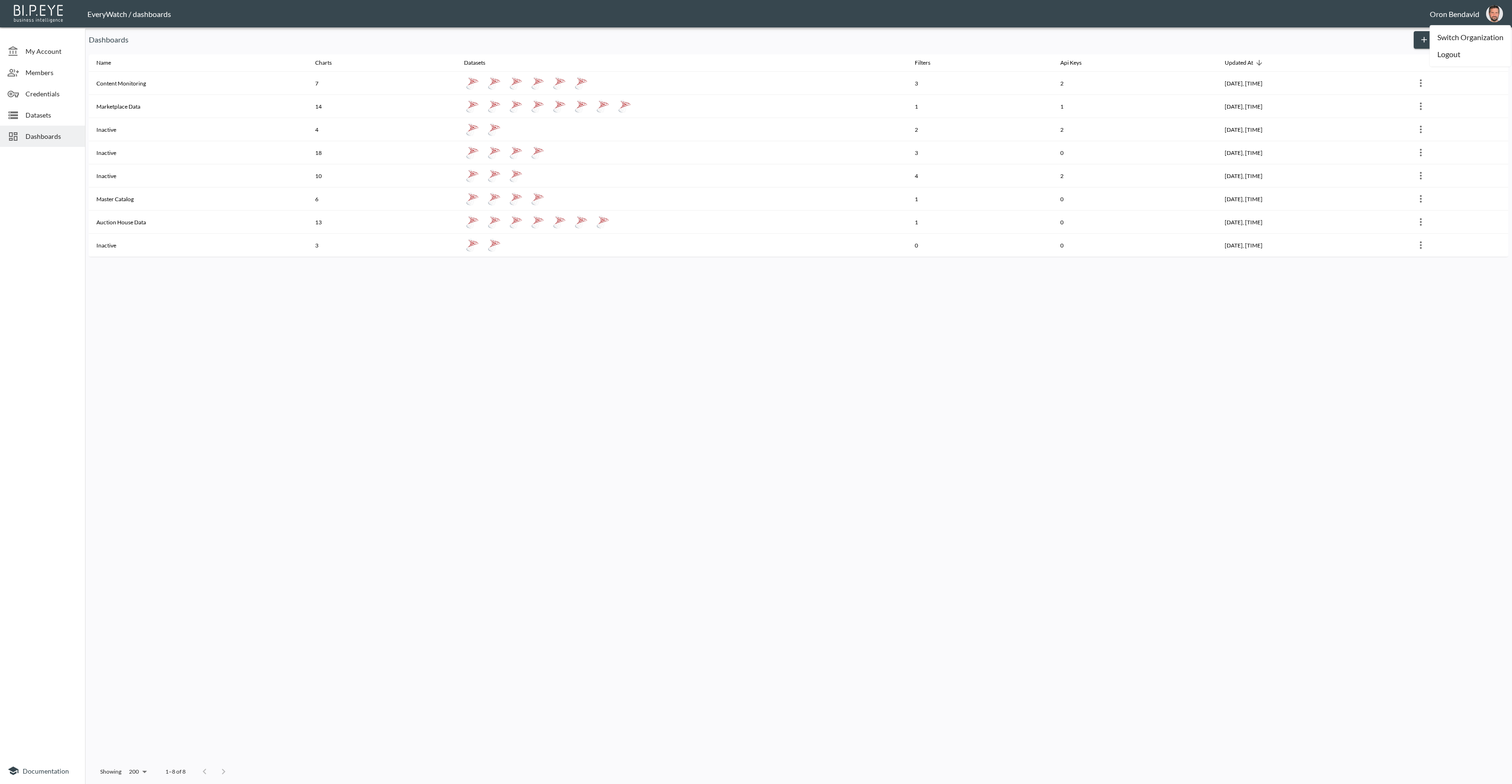 click on "Switch Organization" at bounding box center [1470, 37] 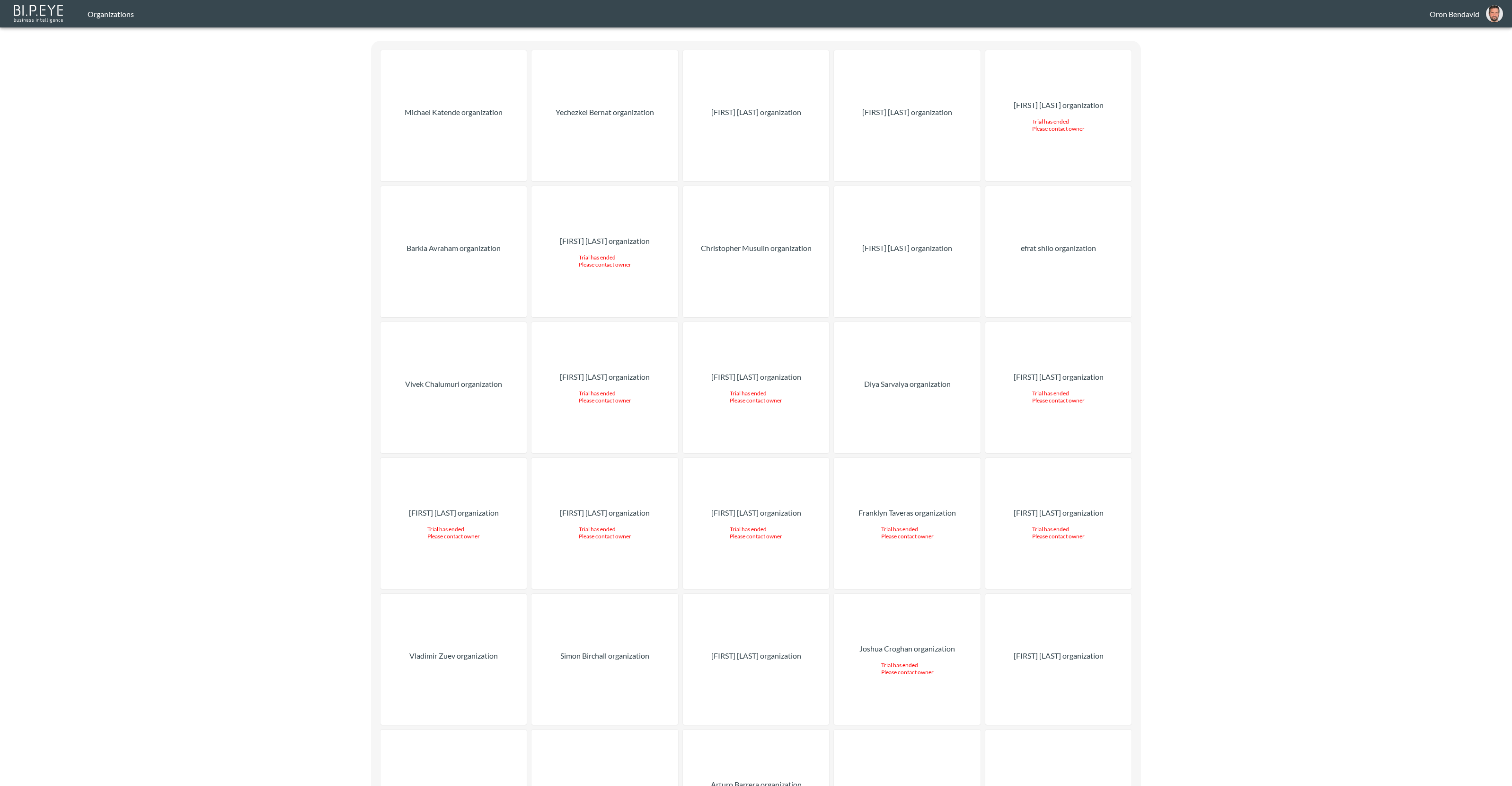 click on "Michael Katende organization Yechezkel Bernat organization Oleksii Tsuman organization 智生 福馬 organization James Marley organization Trial has ended Please contact owner Barkia Avraham organization Saeedeh Hoseinyzadeh organization Trial has ended Please contact owner Christopher Musulin organization Adam Powell organization efrat shilo organization Vivek Chalumuri organization Idan Silbinger organization Trial has ended Please contact owner Roy Keynan organization Trial has ended Please contact owner Diya Sarvaiya organization Vishnu  Palanisamy organization Trial has ended Please contact owner الهه شانظری organization Trial has ended Please contact owner Pavel Khylko organization Trial has ended Please contact owner Mikhail Epikhin organization Trial has ended Please contact owner Franklyn Taveras organization Trial has ended Please contact owner Alexandra  Petroiu organization Trial has ended Please contact owner Vladimir  Zuev organization Simon Birchall organization Usha C organization" at bounding box center (759, 14) 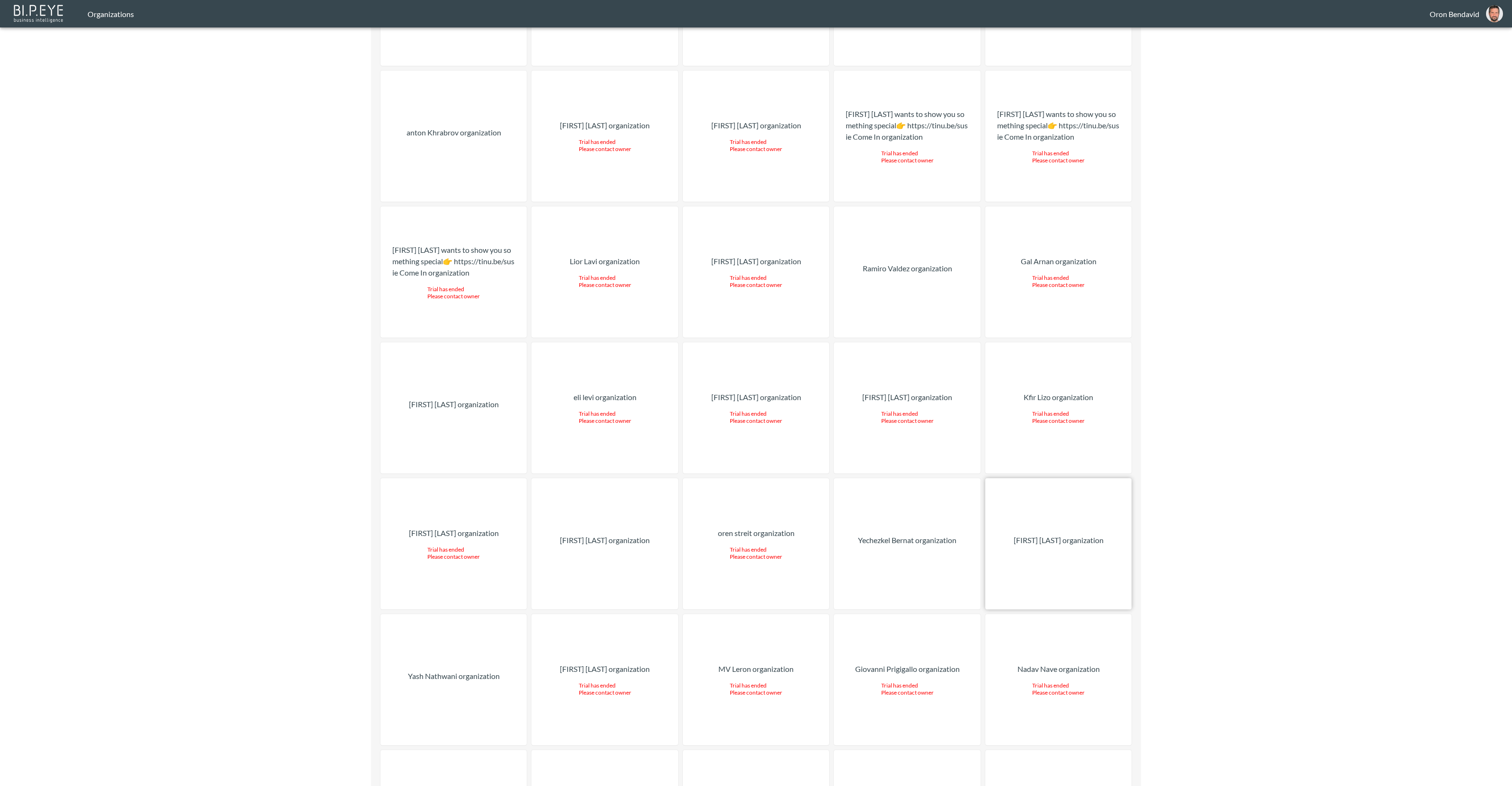 scroll, scrollTop: 5145, scrollLeft: 0, axis: vertical 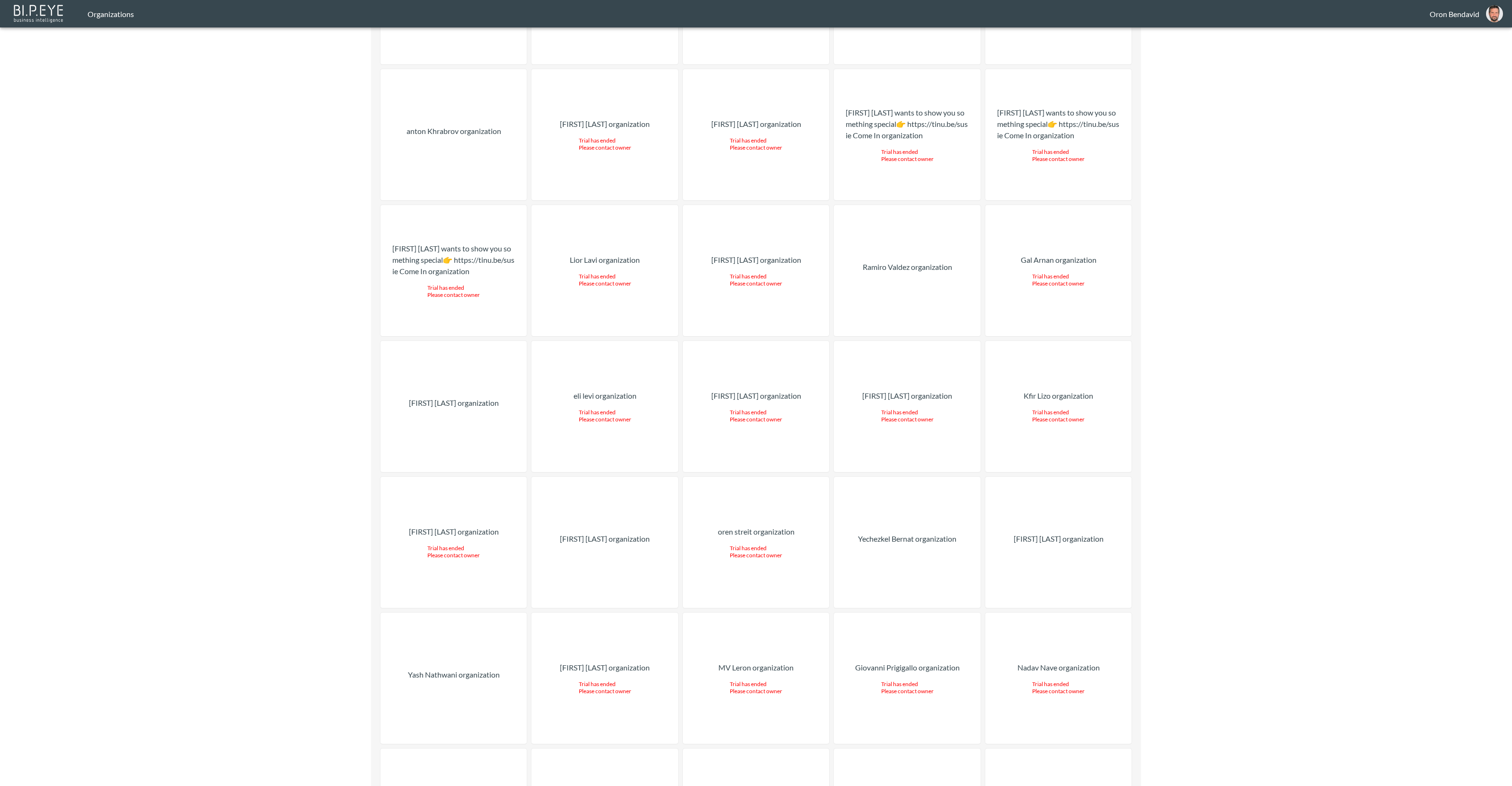 click on "[FIRST] [LAST] organization" at bounding box center [1059, 542] 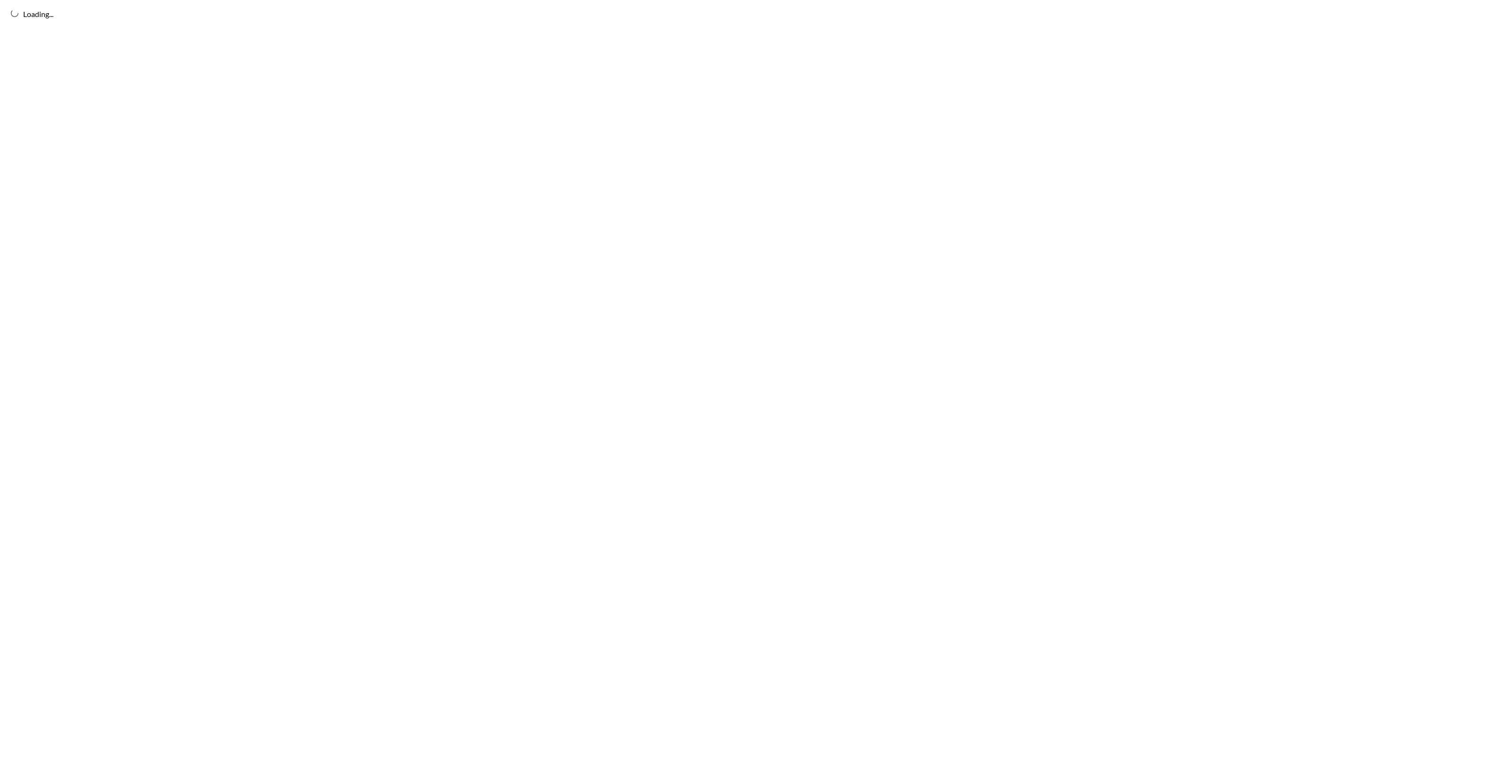scroll, scrollTop: 0, scrollLeft: 0, axis: both 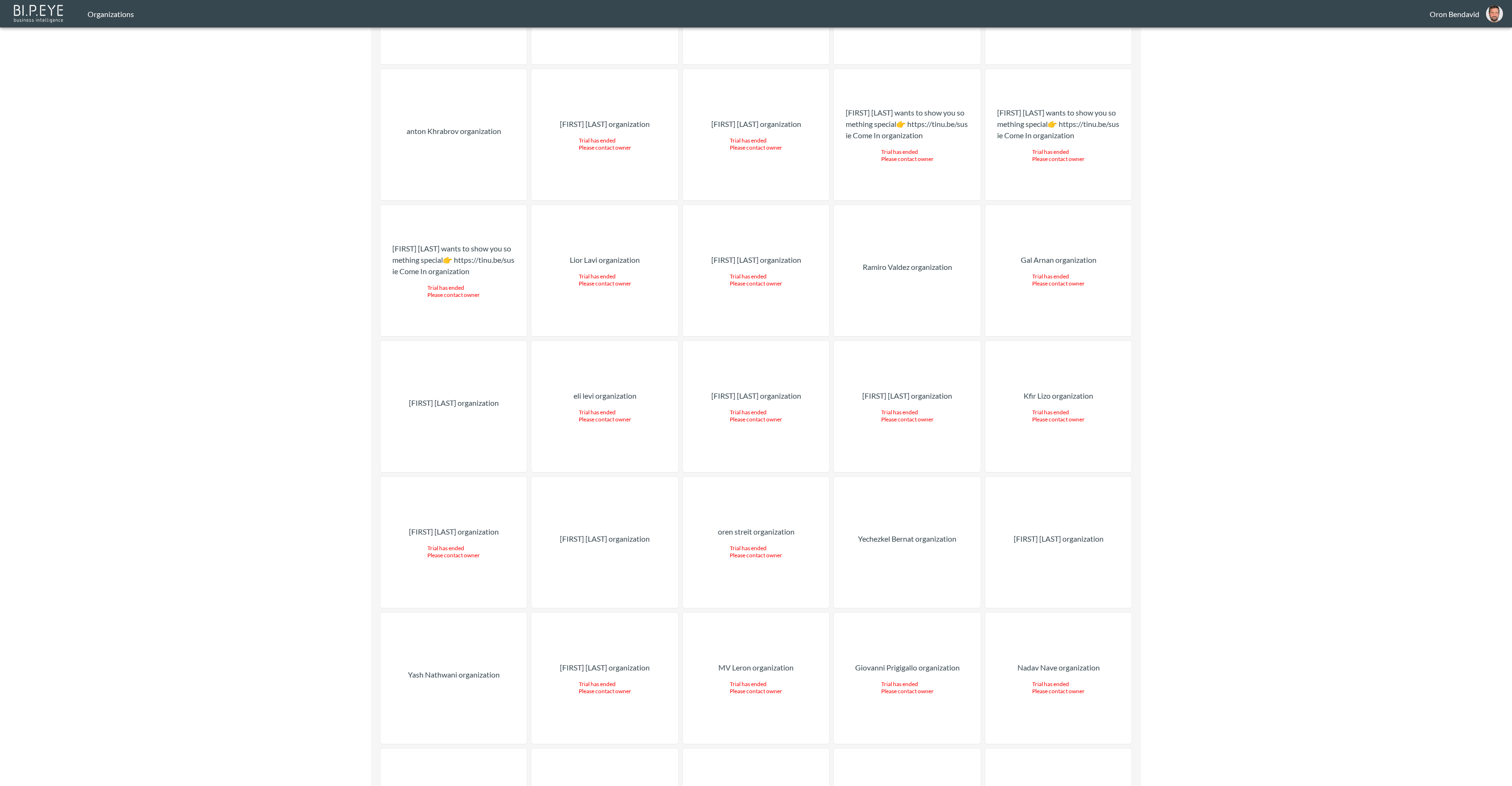 click on "Michael Katende organization Yechezkel Bernat organization Oleksii Tsuman organization 智生 福馬 organization James Marley organization Trial has ended Please contact owner Barkia Avraham organization Saeedeh Hoseinyzadeh organization Trial has ended Please contact owner Christopher Musulin organization Adam Powell organization efrat shilo organization Vivek Chalumuri organization Idan Silbinger organization Trial has ended Please contact owner Roy Keynan organization Trial has ended Please contact owner Diya Sarvaiya organization Vishnu  Palanisamy organization Trial has ended Please contact owner الهه شانظری organization Trial has ended Please contact owner Pavel Khylko organization Trial has ended Please contact owner Mikhail Epikhin organization Trial has ended Please contact owner Franklyn Taveras organization Trial has ended Please contact owner Alexandra  Petroiu organization Trial has ended Please contact owner Vladimir  Zuev organization Simon Birchall organization Usha C organization" at bounding box center [759, 14] 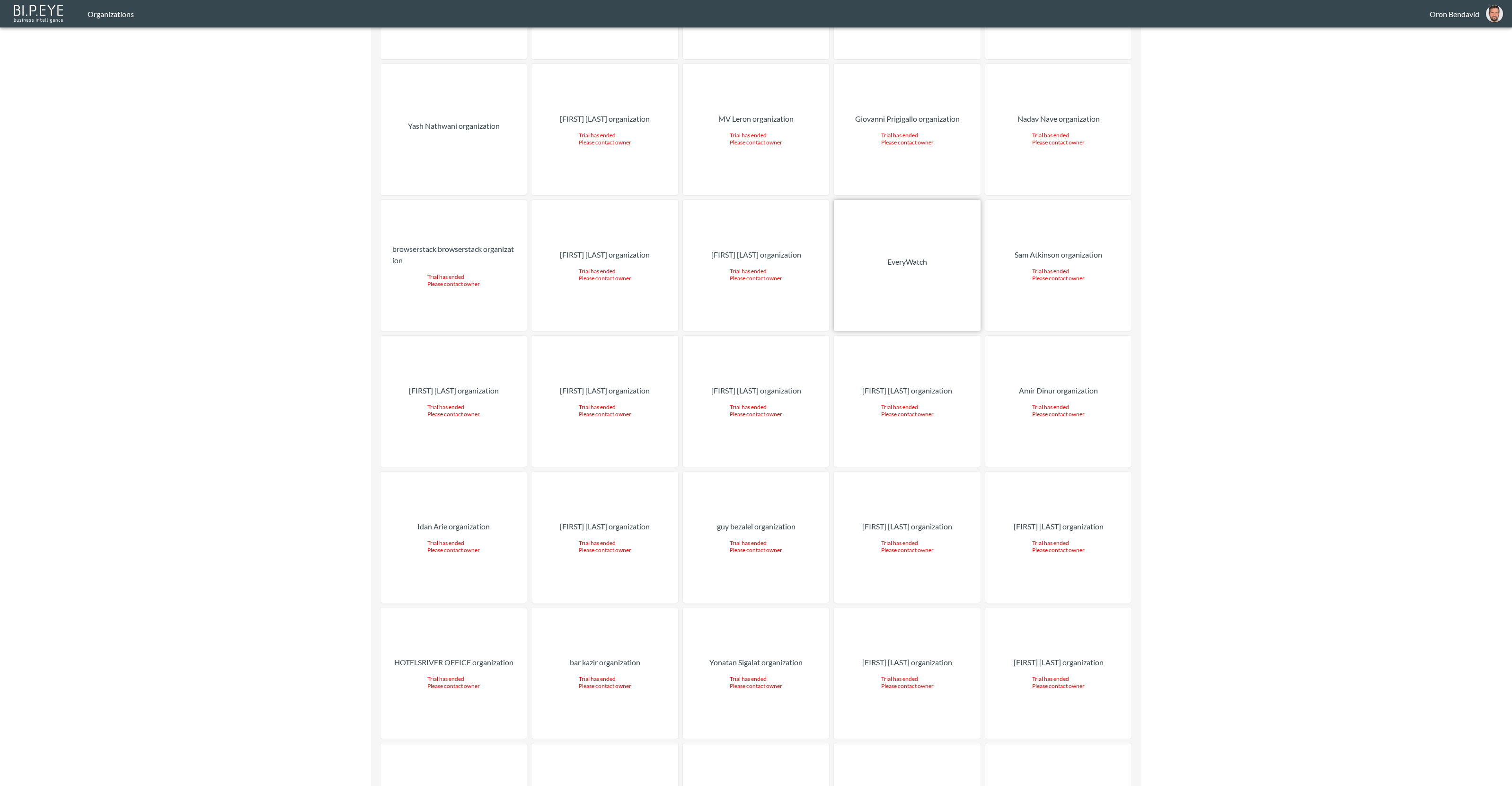 scroll, scrollTop: 5694, scrollLeft: 0, axis: vertical 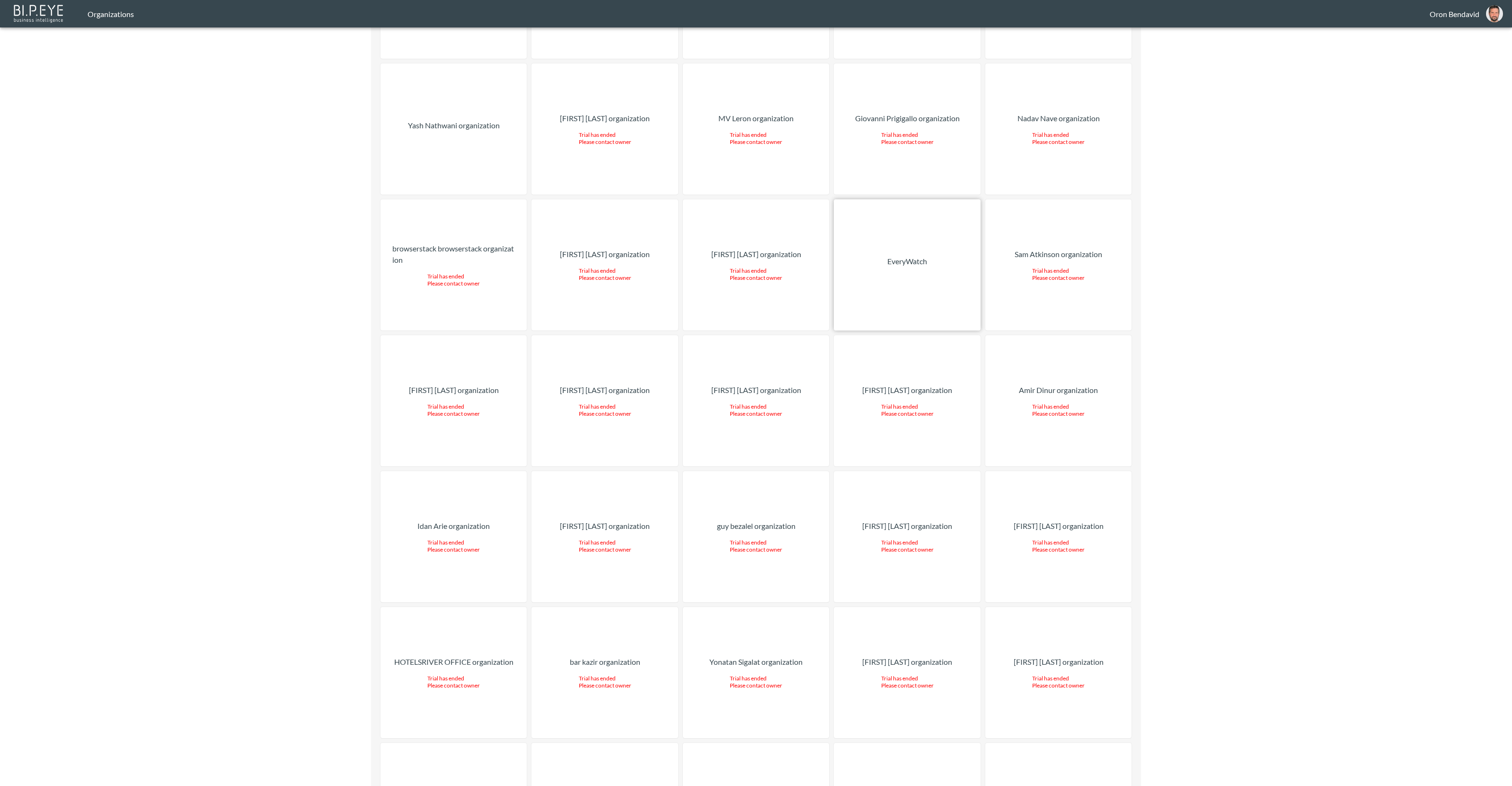 click on "EveryWatch" at bounding box center [907, 265] 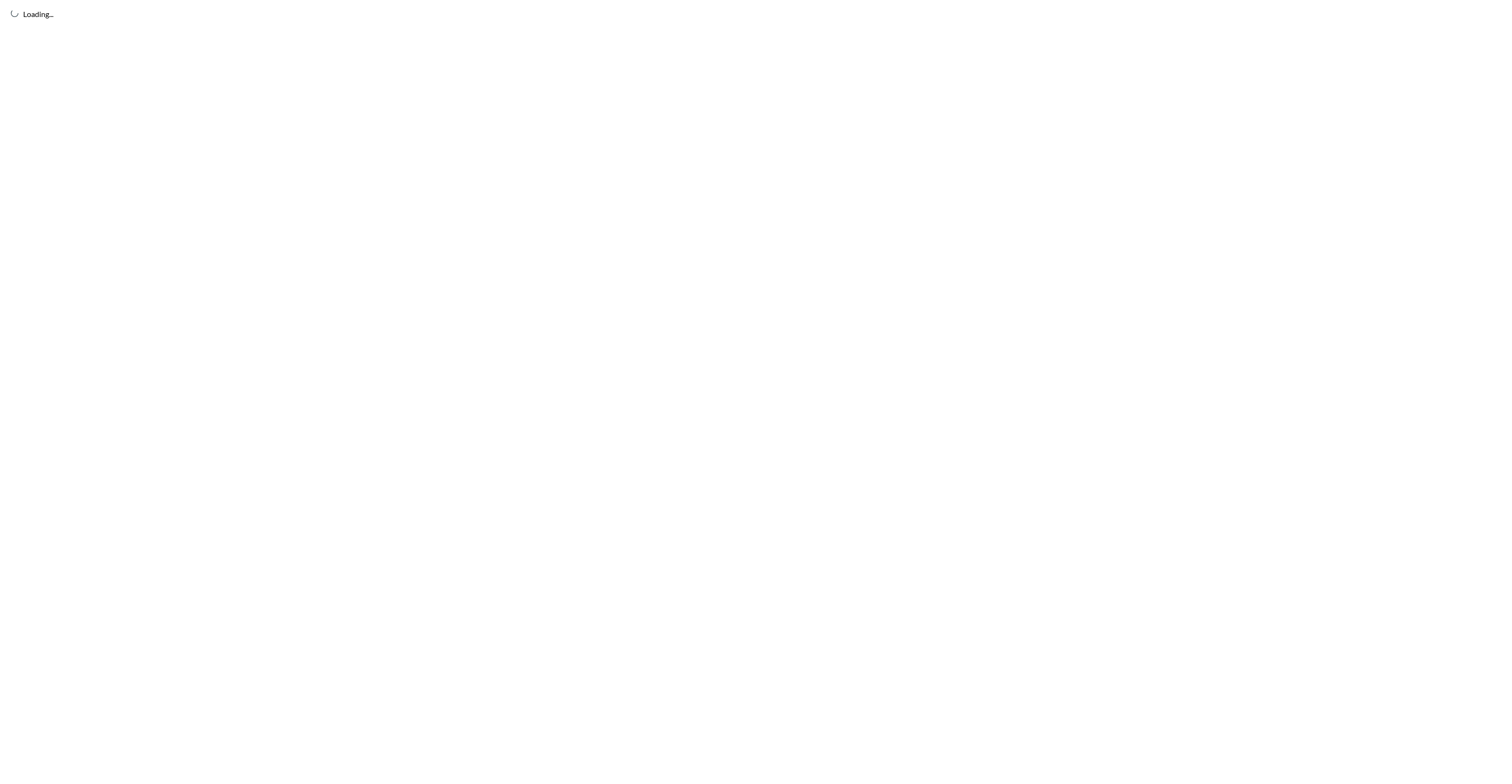 scroll, scrollTop: 0, scrollLeft: 0, axis: both 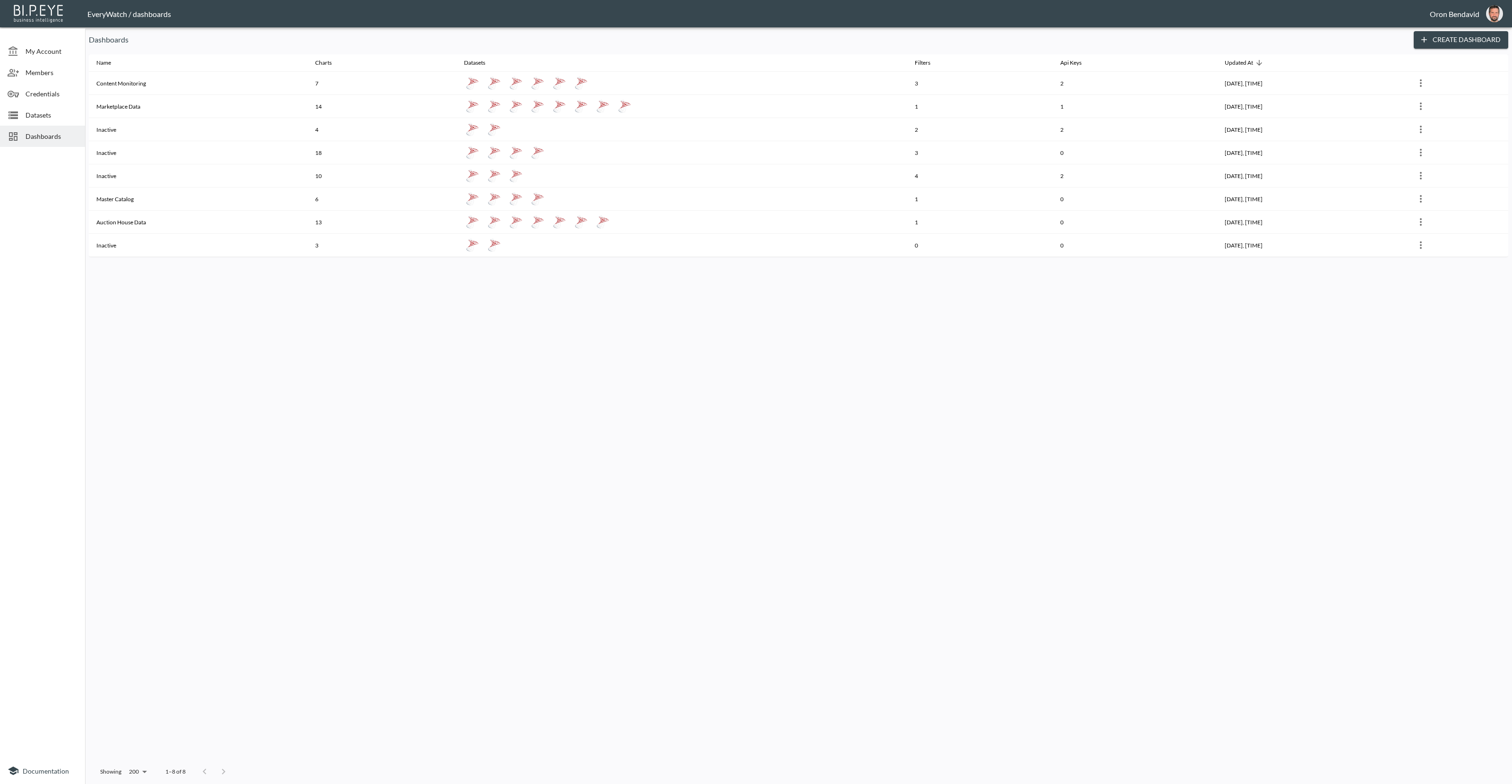 click on "Credentials" at bounding box center (52, 51) 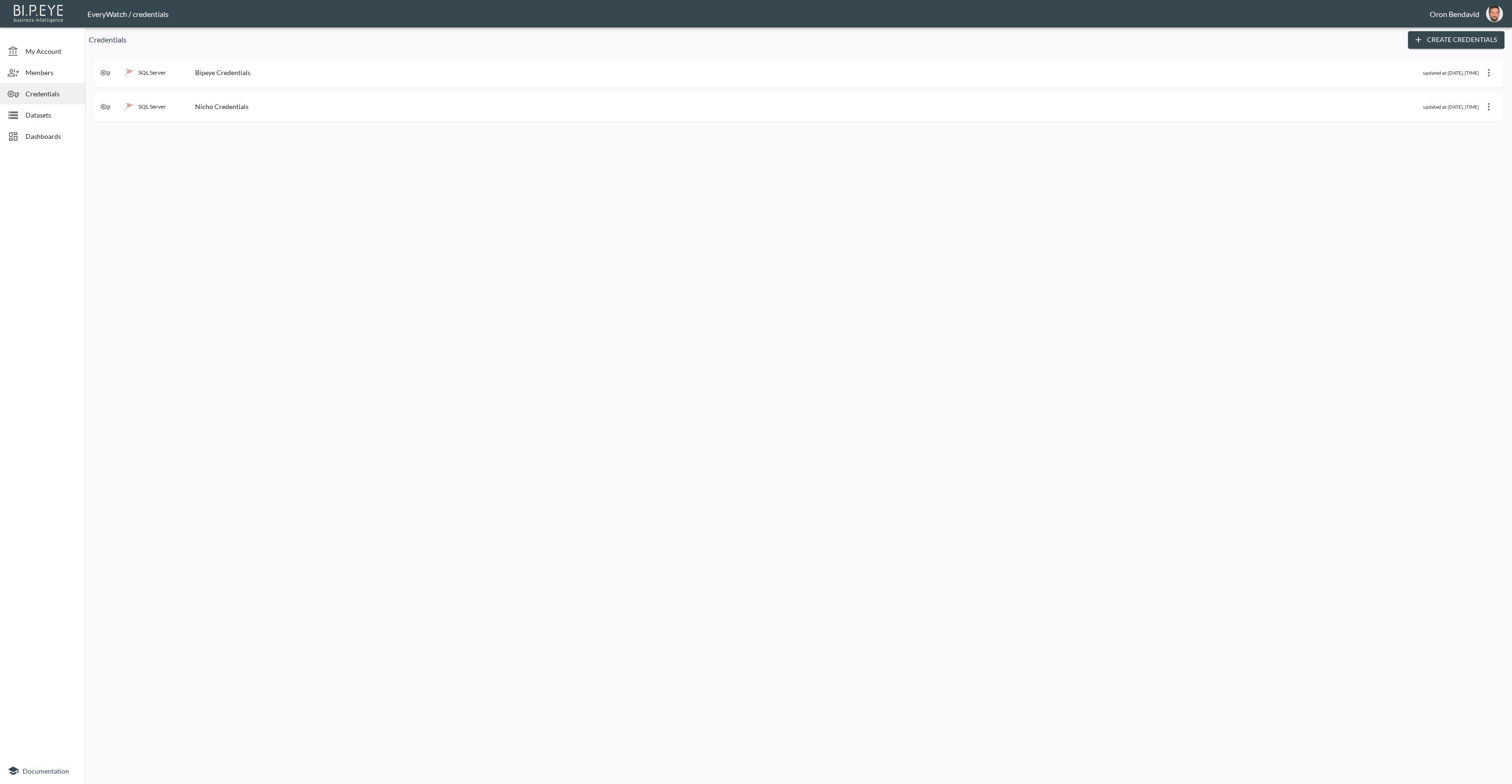 click on "SQL Server Bipeye Credentials updated at:  2025-05-22, 12:39:27" at bounding box center (799, 73) 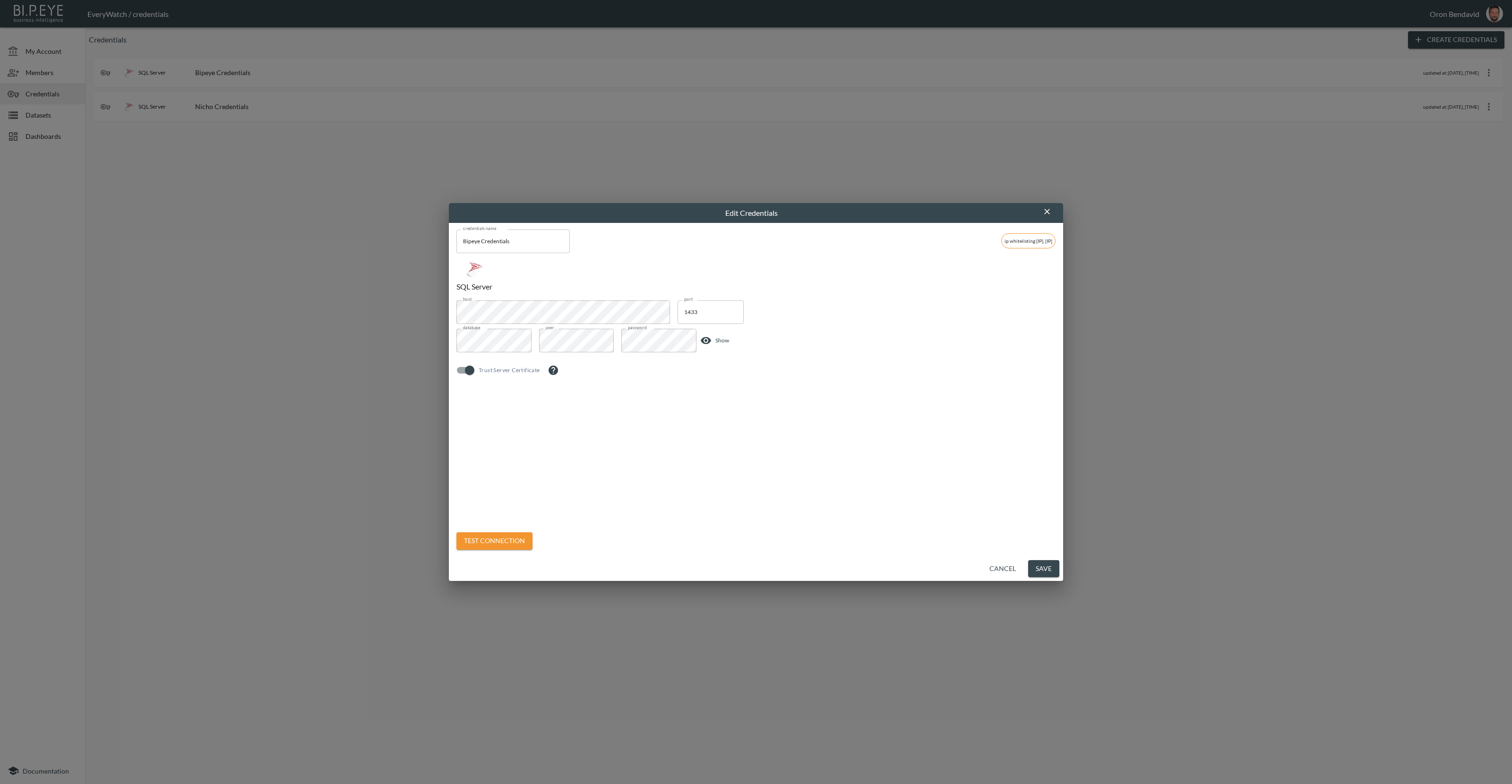 click on "Show" at bounding box center [720, 341] 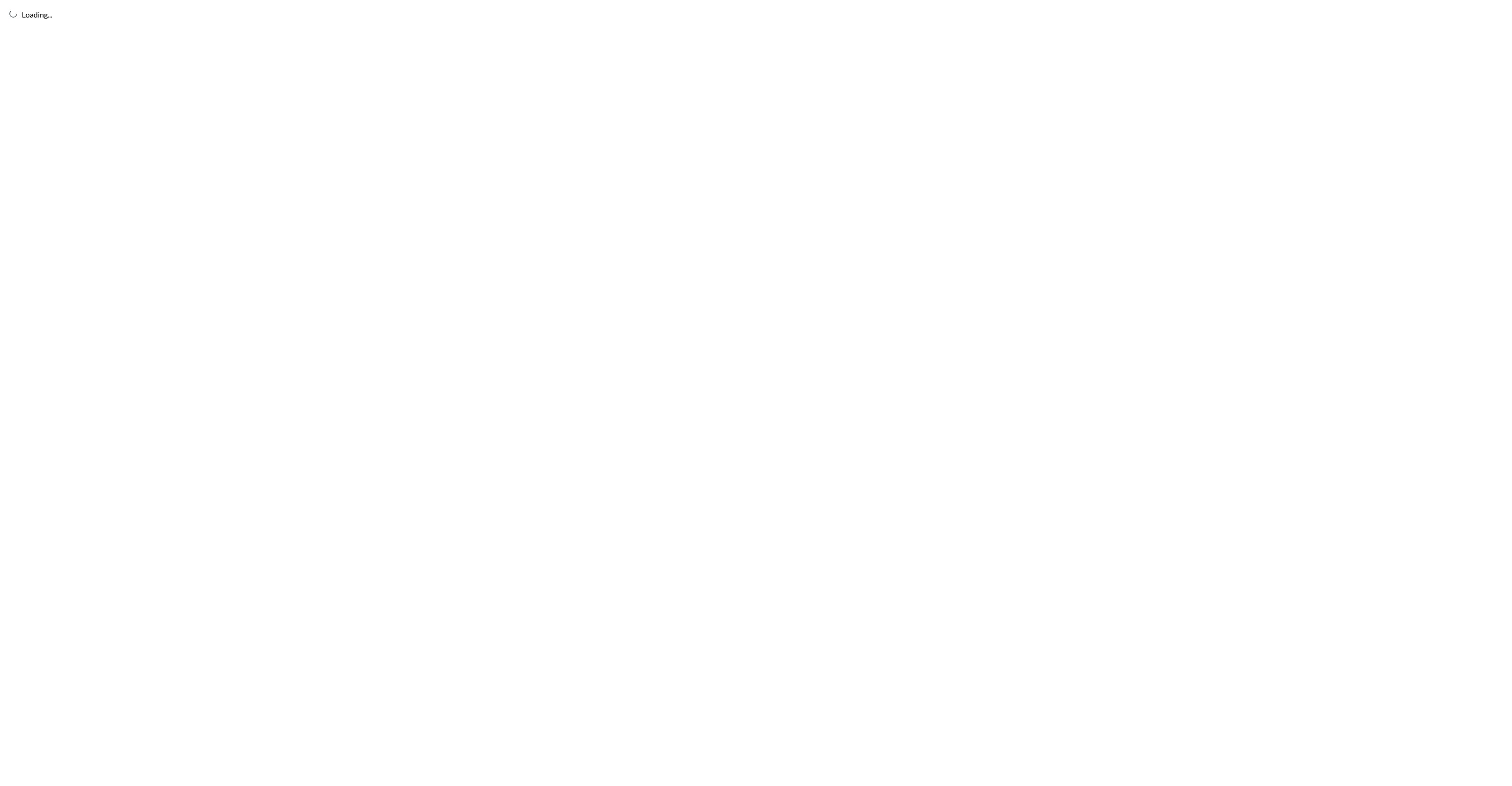 scroll, scrollTop: 0, scrollLeft: 0, axis: both 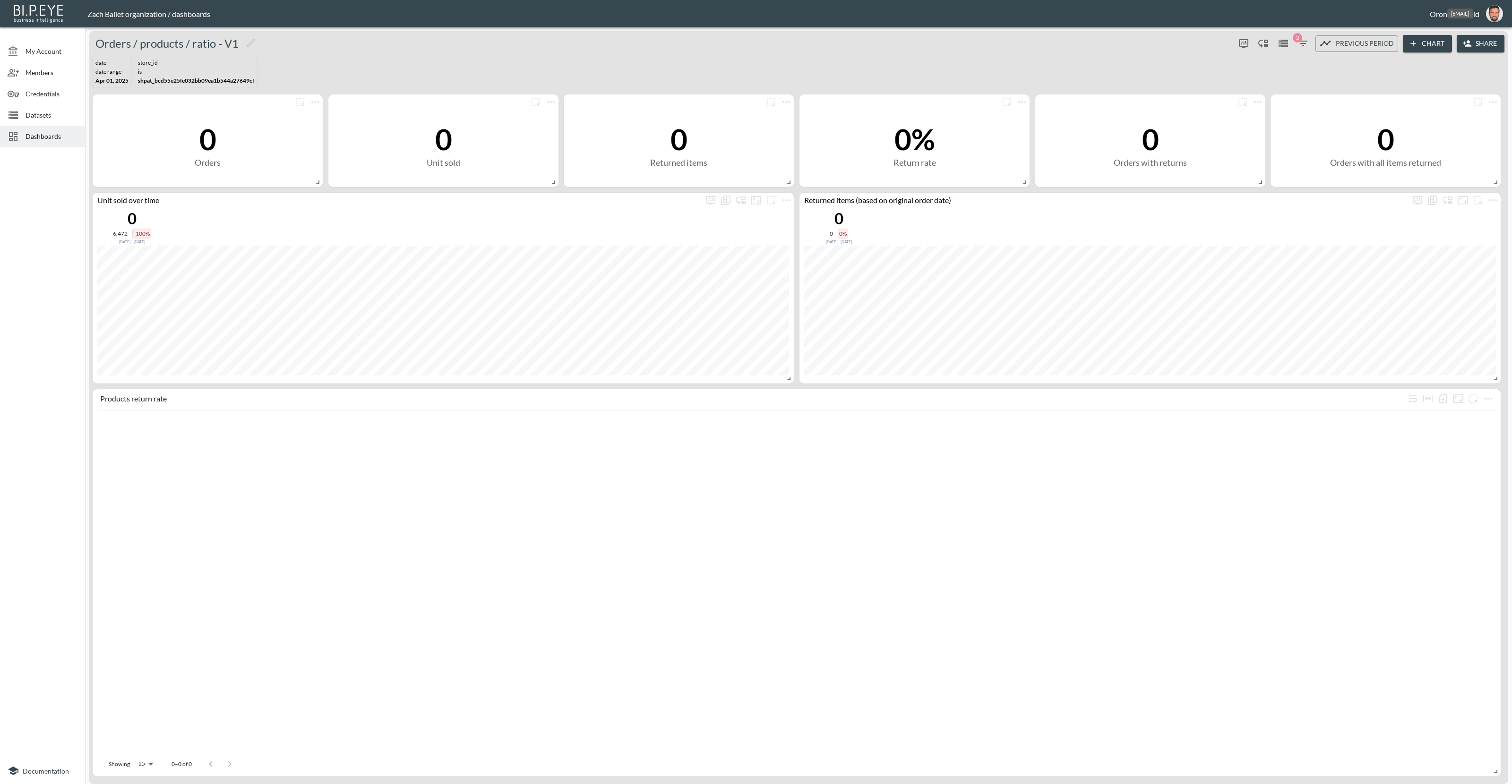 click at bounding box center [1495, 14] 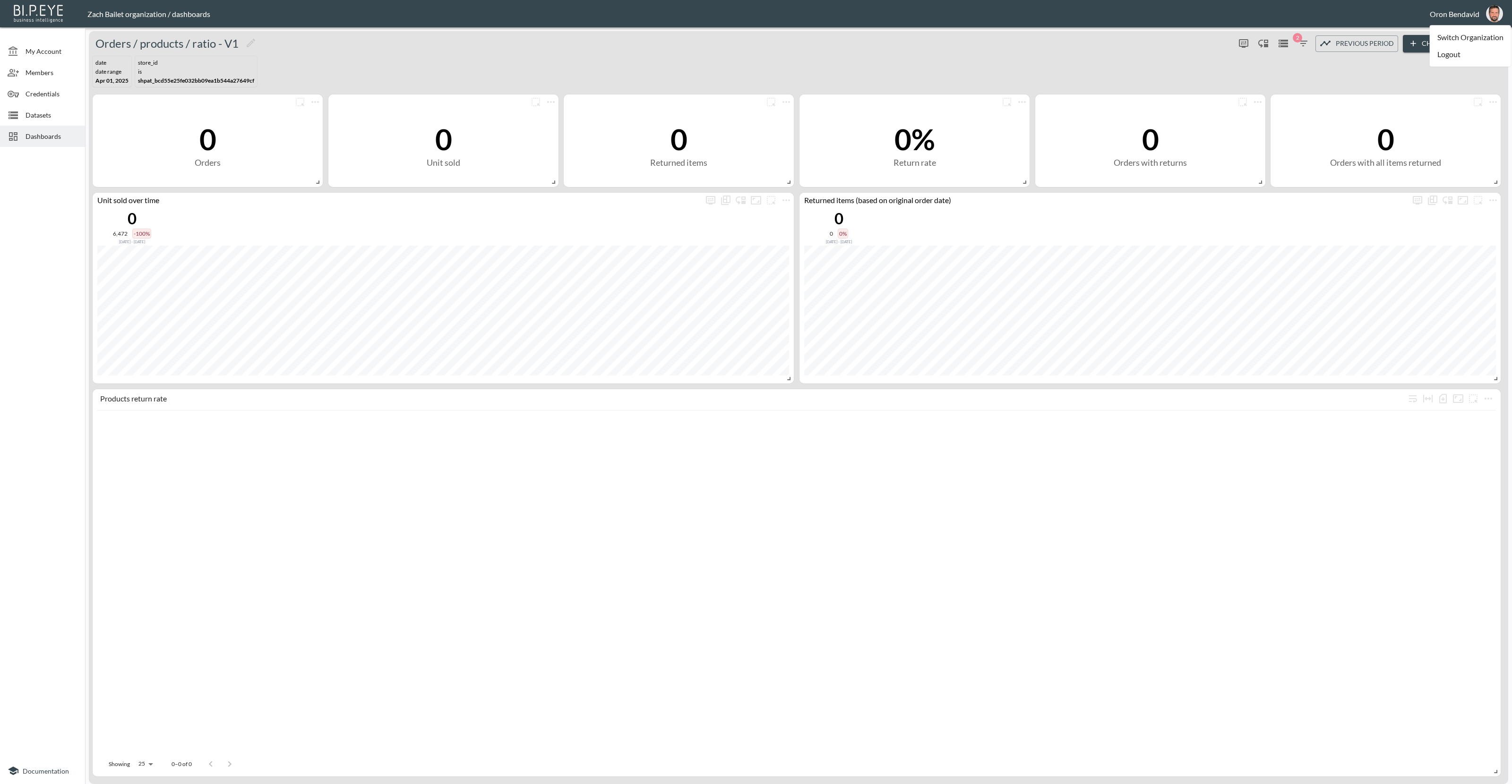click on "Switch Organization" at bounding box center [1470, 37] 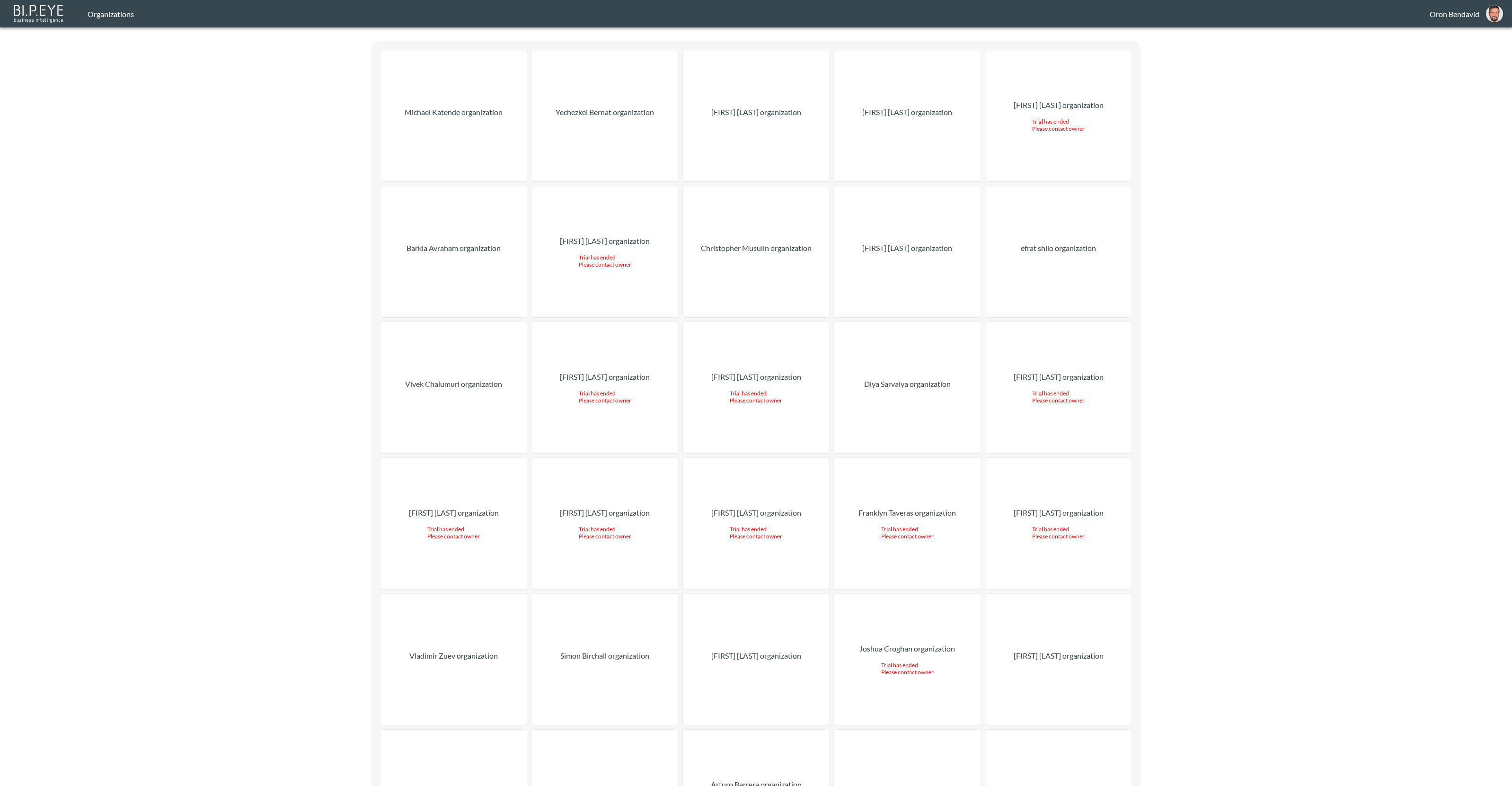 click on "Michael Katende organization Yechezkel Bernat organization Oleksii Tsuman organization 智生 福馬 organization James Marley organization Trial has ended Please contact owner Barkia Avraham organization Saeedeh Hoseinyzadeh organization Trial has ended Please contact owner Christopher Musulin organization Adam Powell organization efrat shilo organization Vivek Chalumuri organization Idan Silbinger organization Trial has ended Please contact owner Roy Keynan organization Trial has ended Please contact owner Diya Sarvaiya organization Vishnu  Palanisamy organization Trial has ended Please contact owner الهه شانظری organization Trial has ended Please contact owner Pavel Khylko organization Trial has ended Please contact owner Mikhail Epikhin organization Trial has ended Please contact owner Franklyn Taveras organization Trial has ended Please contact owner Alexandra  Petroiu organization Trial has ended Please contact owner Vladimir  Zuev organization Simon Birchall organization Usha C organization" at bounding box center [759, 14] 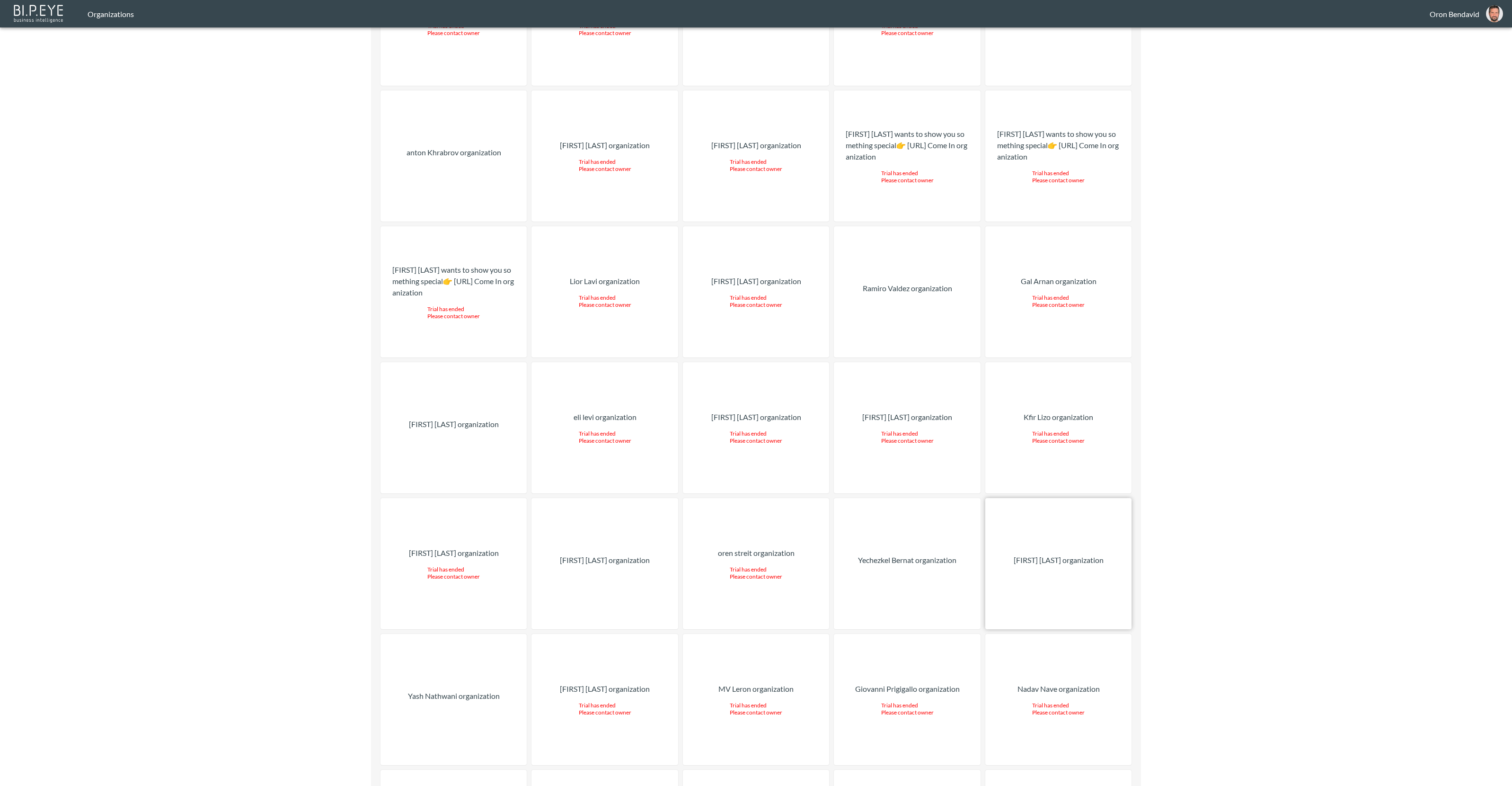 click on "[FIRST] [LAST] organization" at bounding box center [1059, 563] 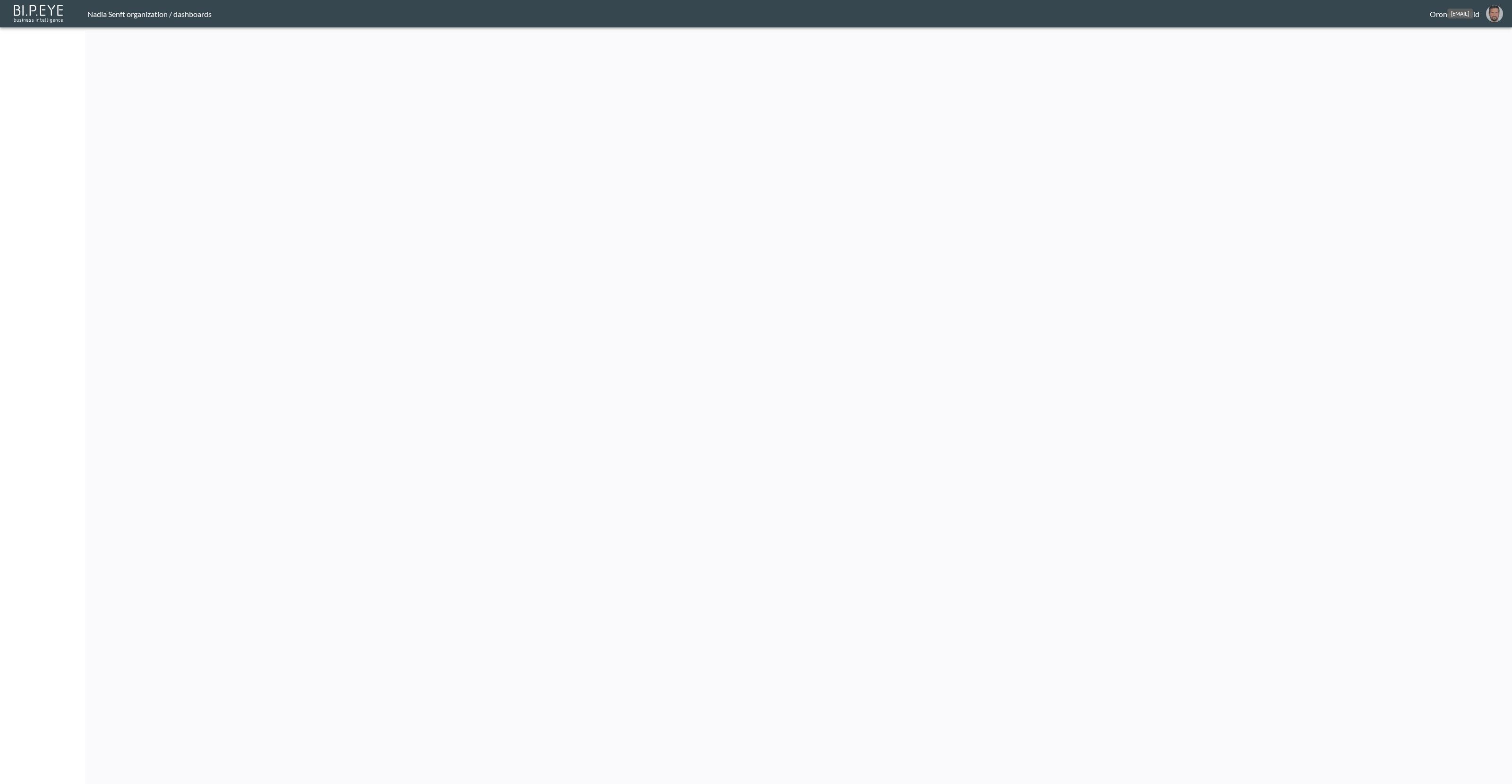 click at bounding box center (1495, 14) 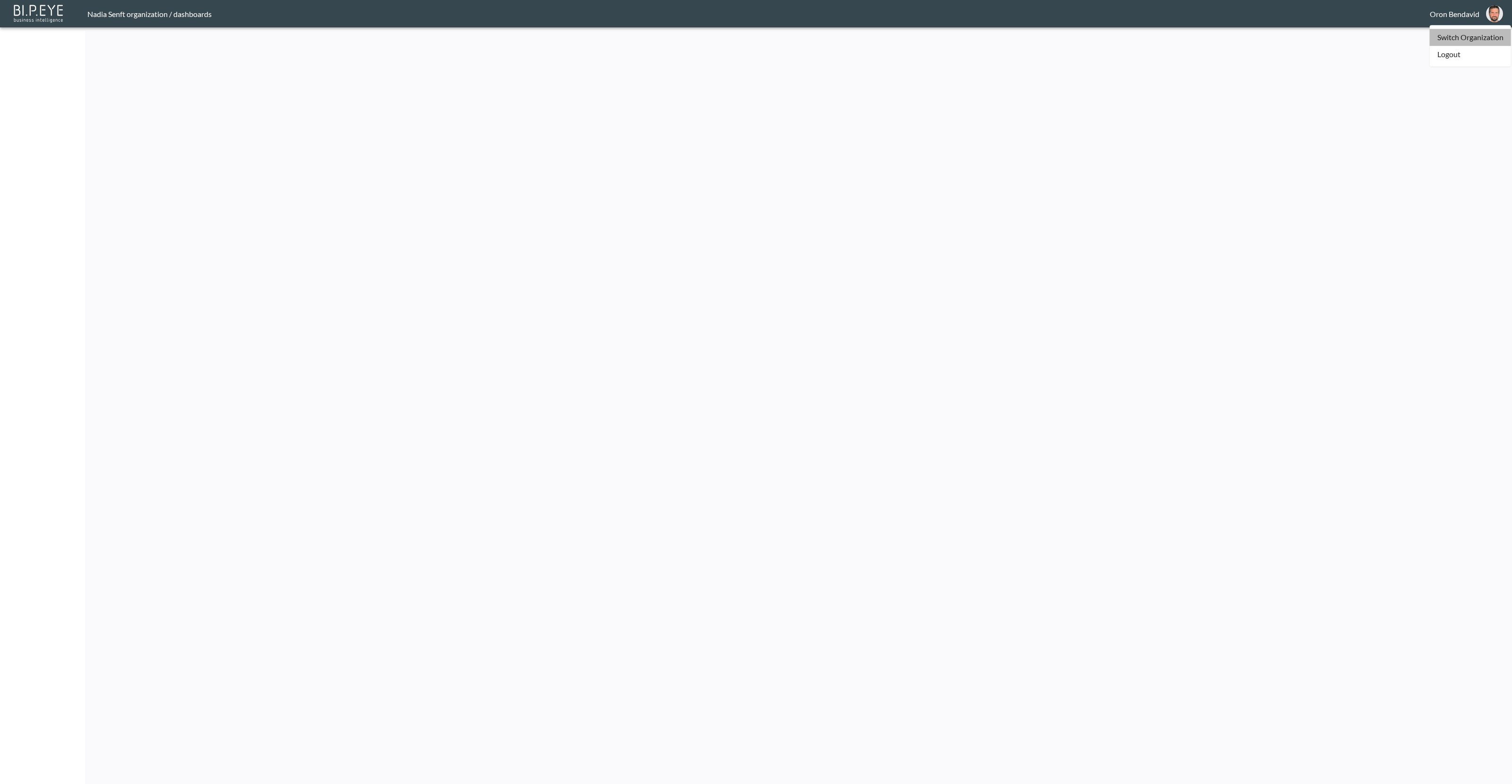 click on "Switch Organization" at bounding box center [1470, 37] 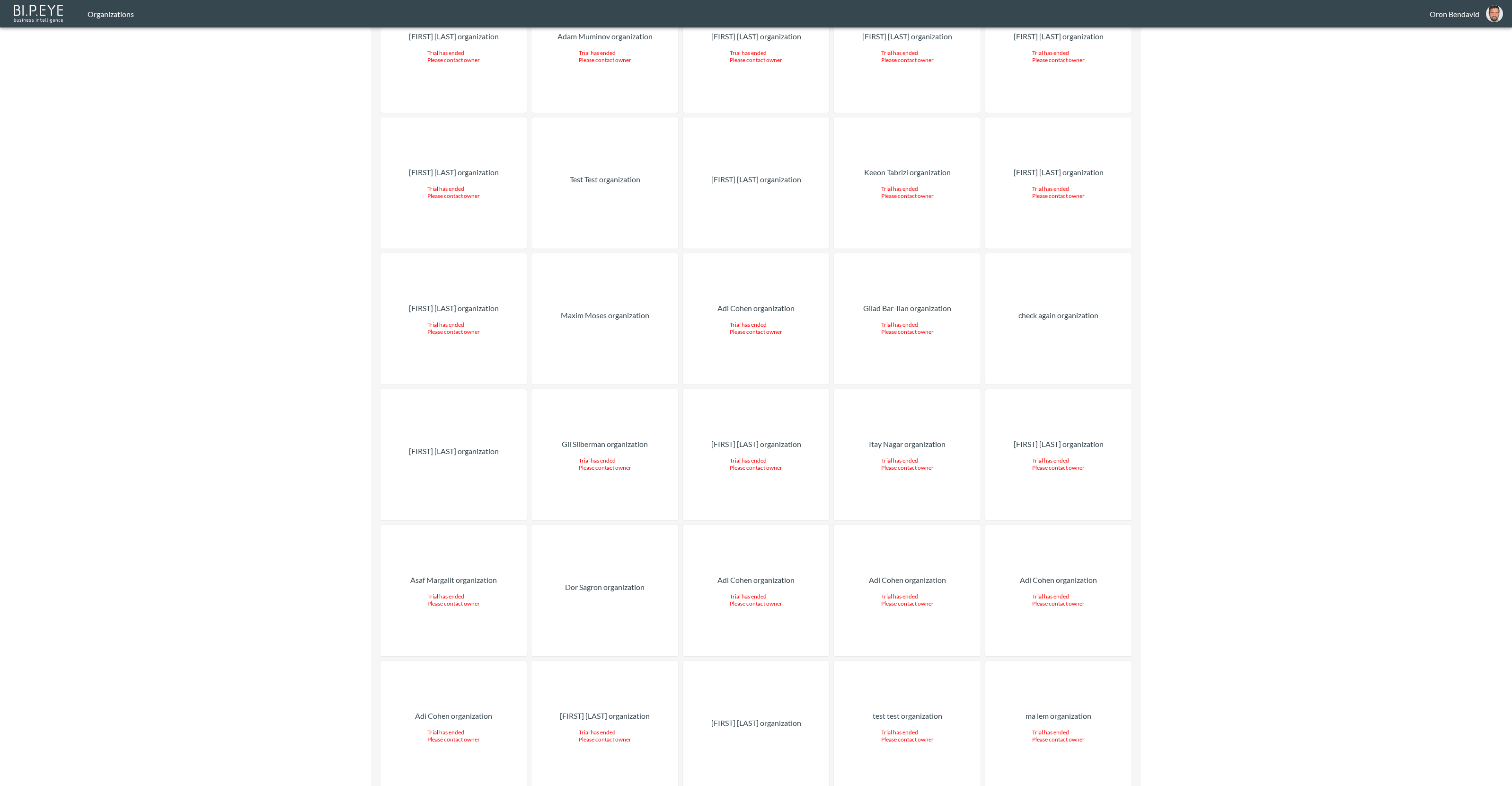 scroll, scrollTop: 9145, scrollLeft: 0, axis: vertical 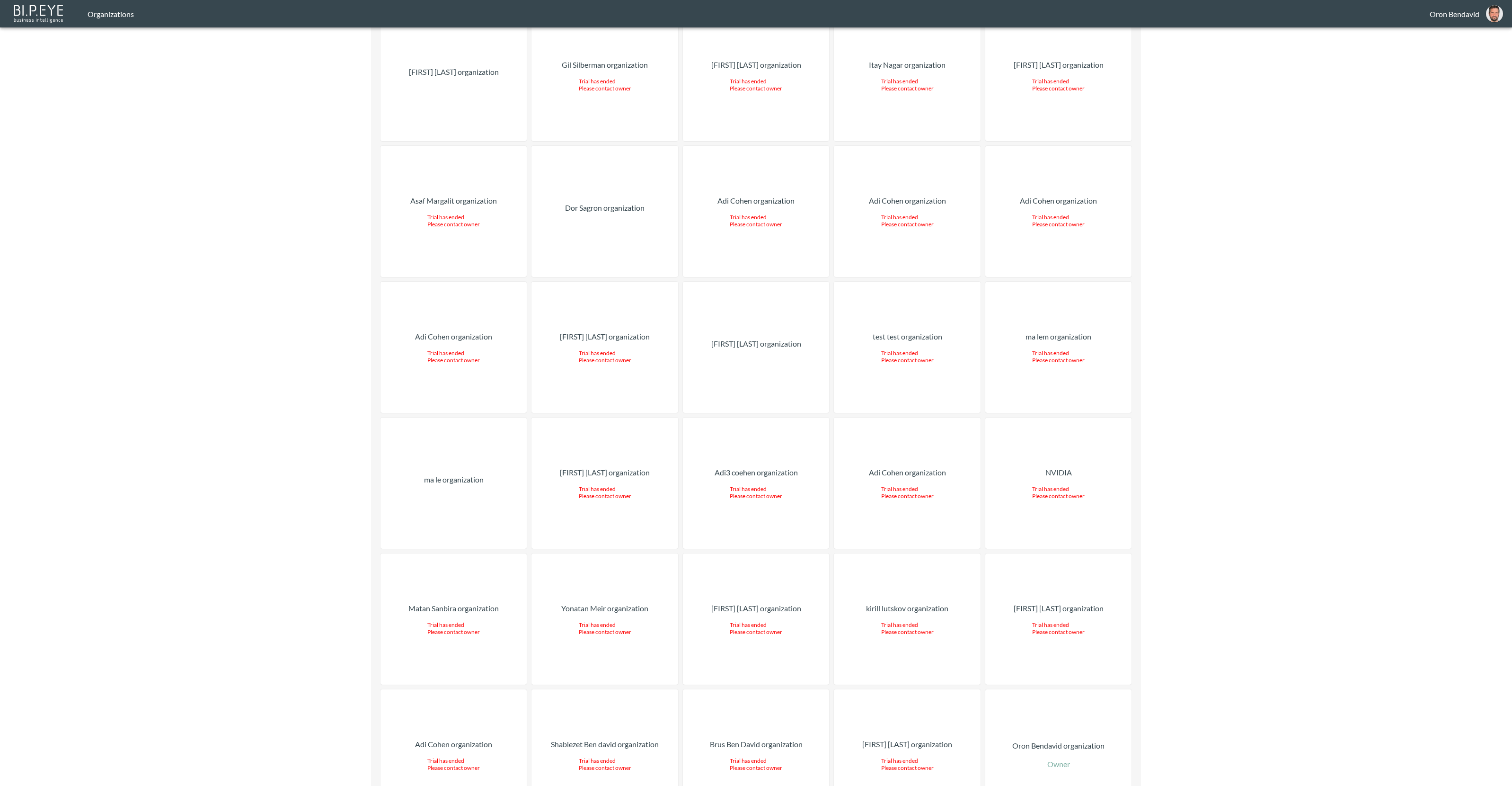 drag, startPoint x: 1027, startPoint y: 684, endPoint x: 967, endPoint y: 655, distance: 66.64083 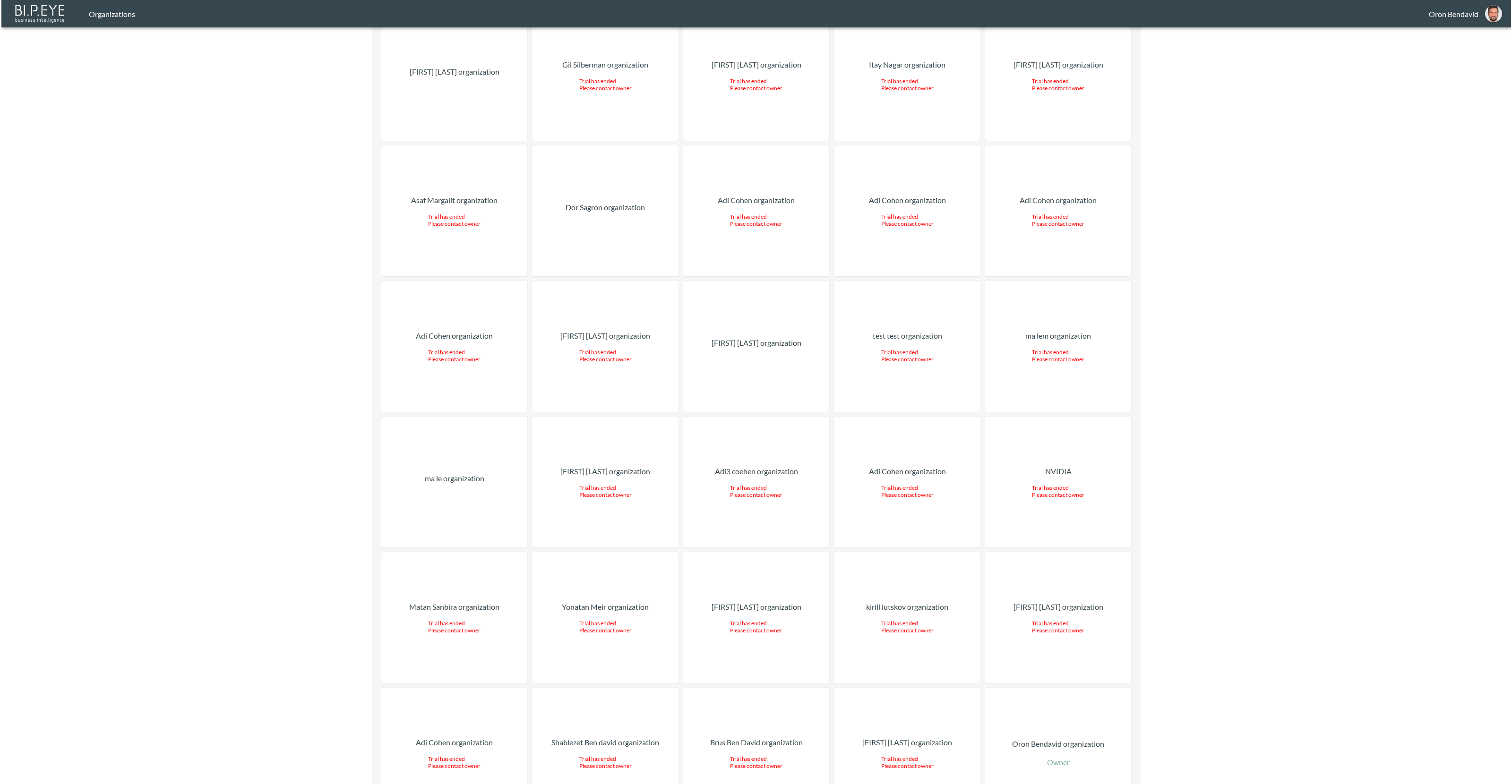 scroll, scrollTop: 0, scrollLeft: 0, axis: both 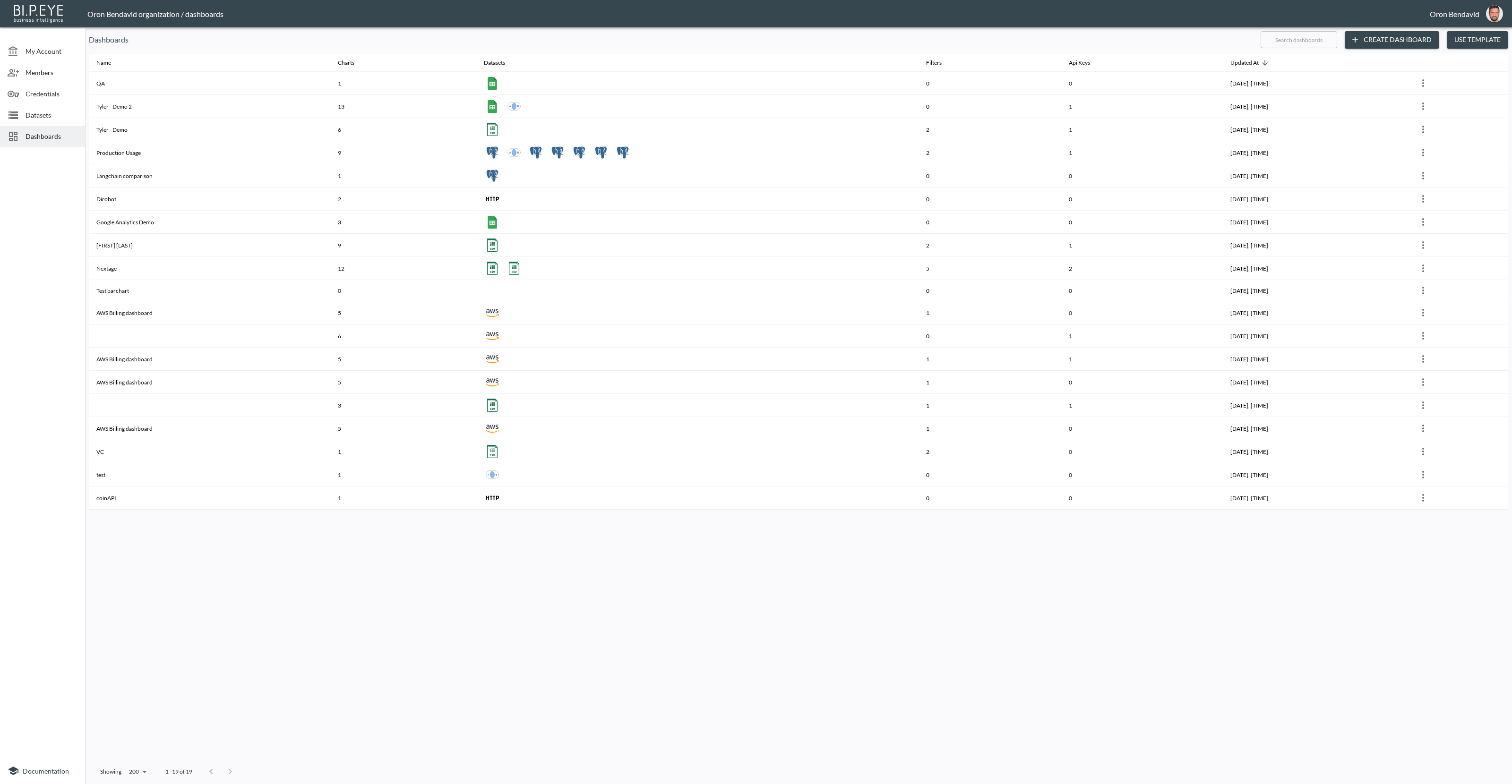 click on "Datasets" at bounding box center (52, 51) 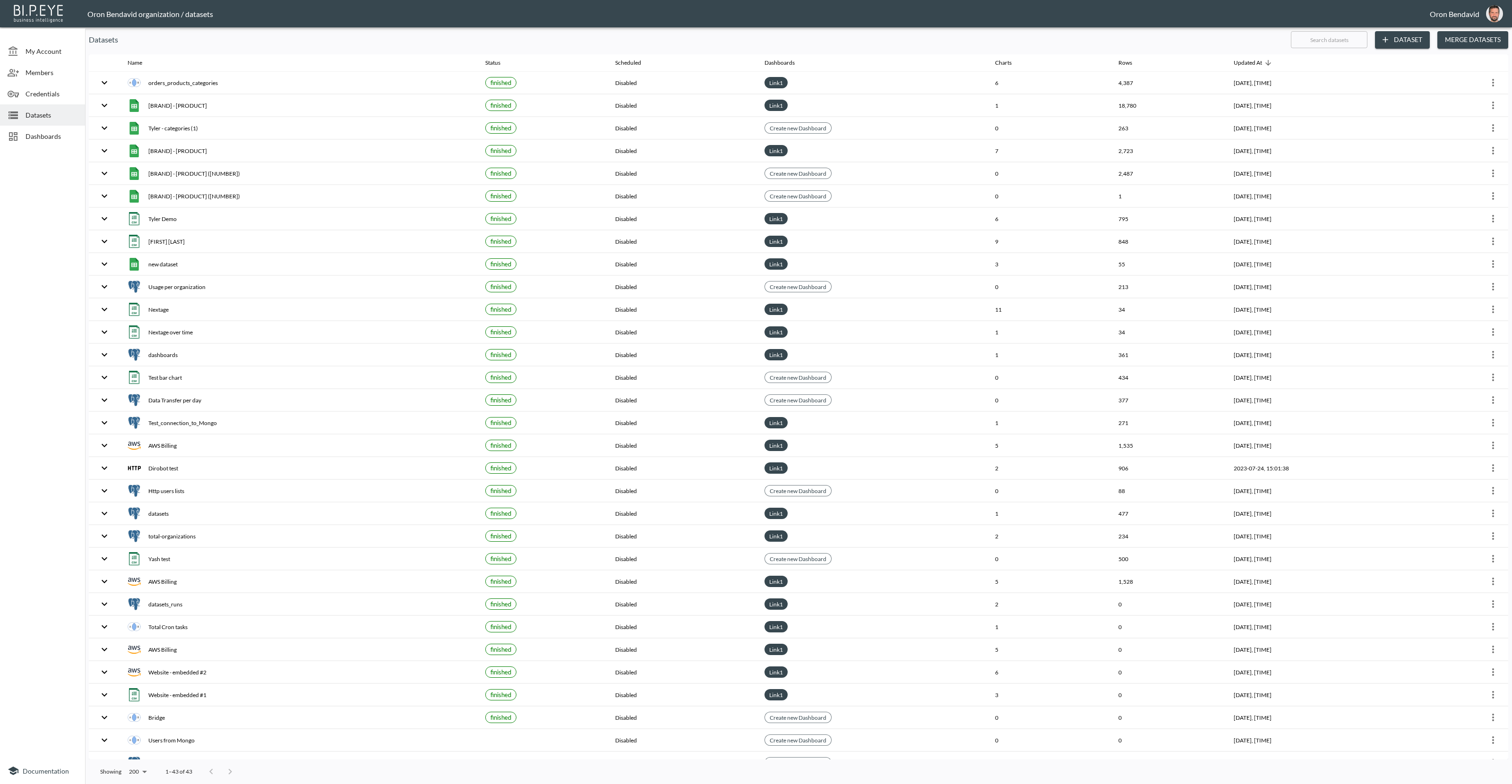 click on "Dataset" at bounding box center [1402, 40] 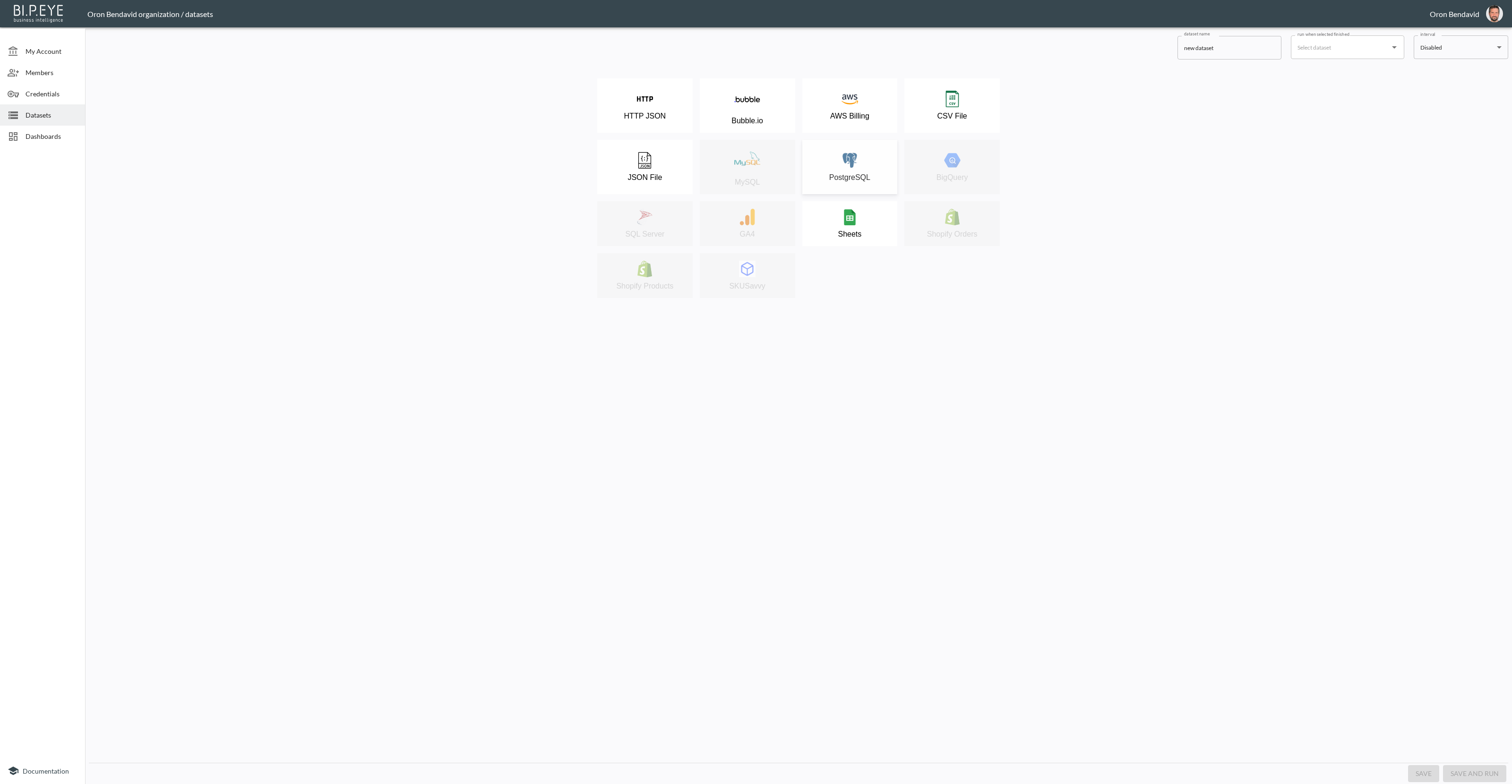 click on "PostgreSQL" at bounding box center (850, 167) 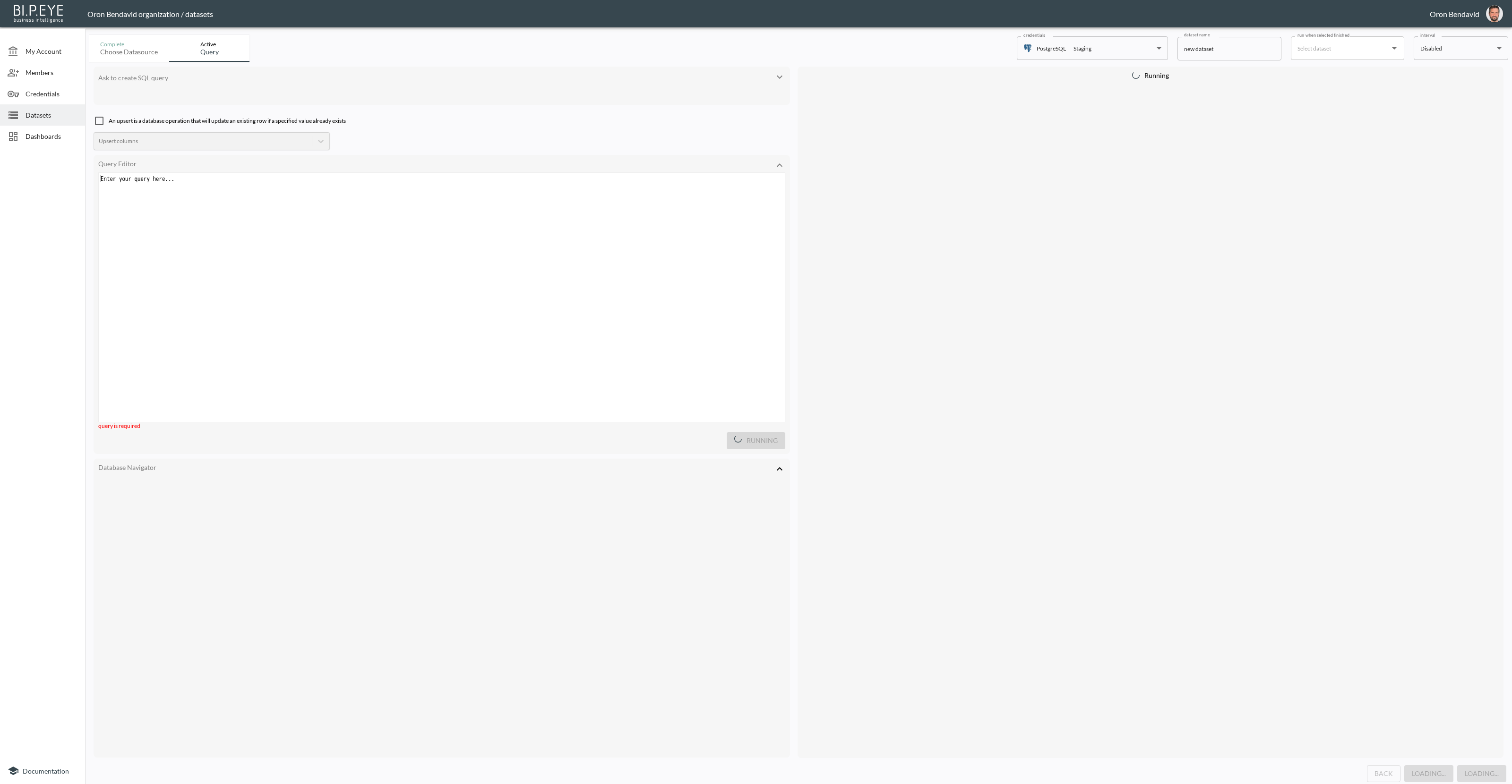 click on "Enter your query here... ​ x   ​" at bounding box center [454, 309] 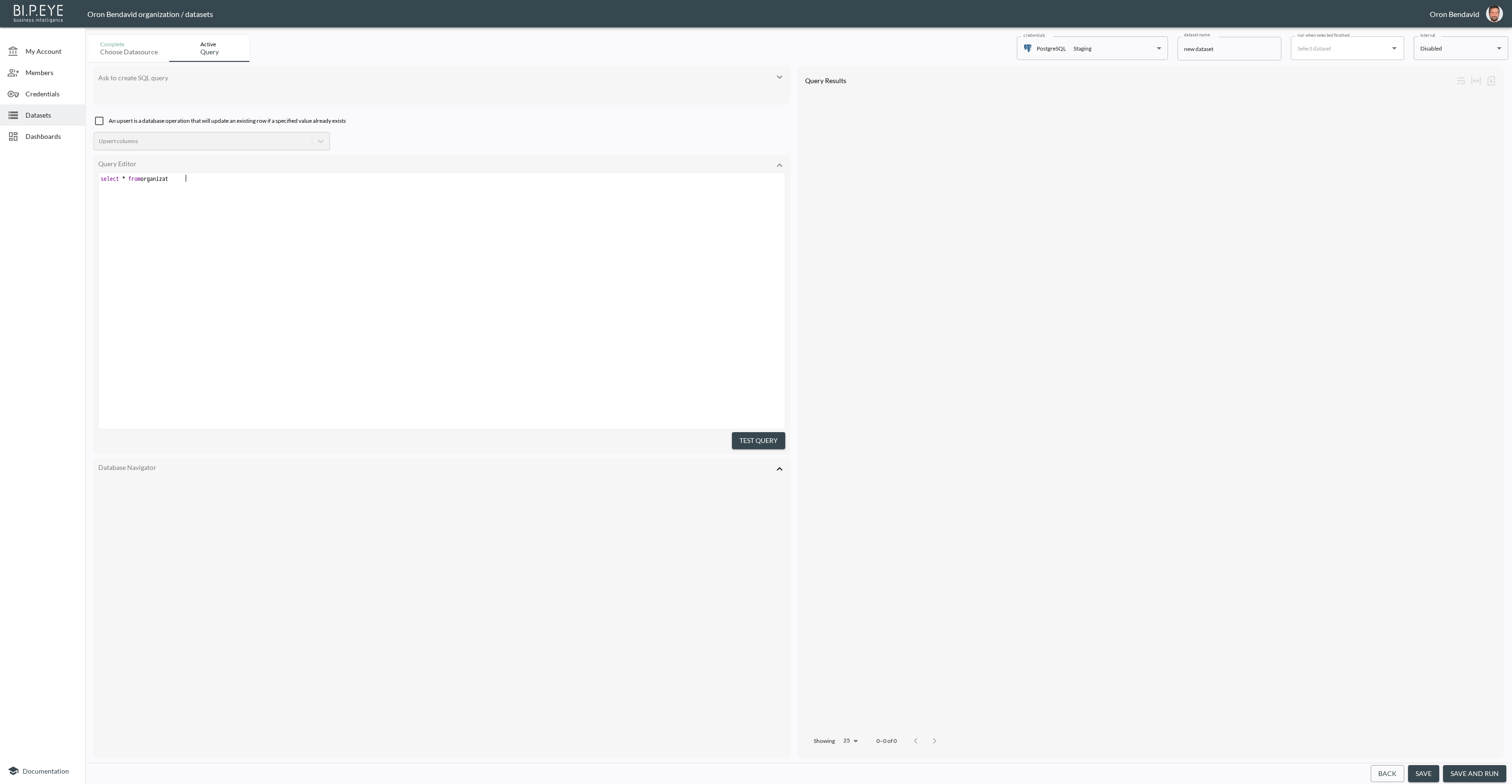scroll, scrollTop: 0, scrollLeft: 67, axis: horizontal 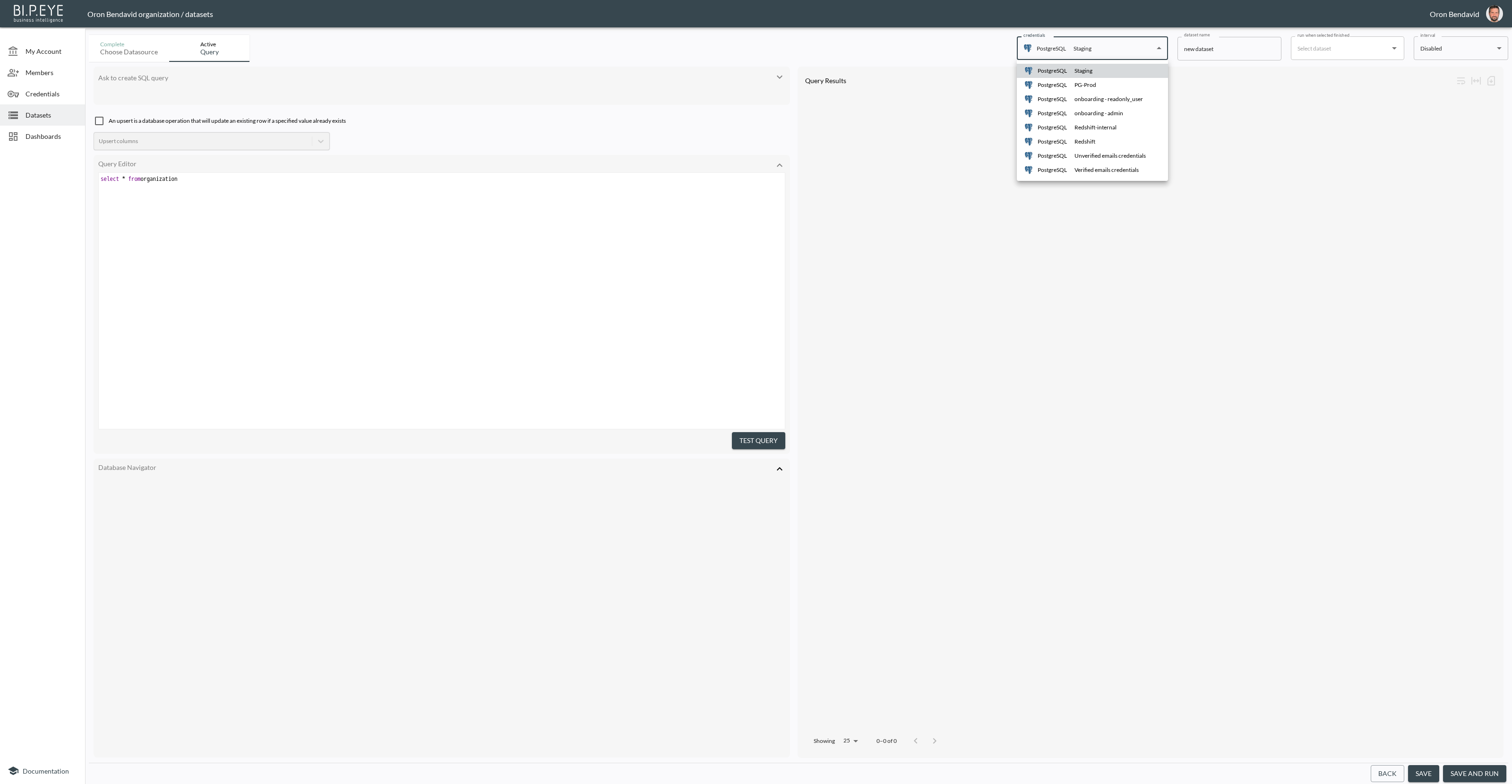 click on "[BRAND], [PRODUCT] - [APP] [FIRST] [LAST] organization / datasets [FIRST] [LAST] My Account Members Credentials Datasets Dashboards Documentation Complete Choose datasource Active Query credentials PostgreSQL Staging [UUID] credentials dataset name new dataset dataset name run when selected finished run when selected finished interval Disabled Disabled interval Ask to create SQL query An upsert is a database operation that will update an existing row if a specified value already exists Upsert columns Query Editor from organization ​ x   select   *   from  organization   Test Query Database Navigator   Query Results Showing 25 25 0–0 of 0 Back save save and run PostgreSQL Staging PostgreSQL PG-Prod PostgreSQL onboarding - readonly_user PostgreSQL onboarding - admin PostgreSQL Redshift-internal PostgreSQL Redshift PostgreSQL Unverified emails credentials PostgreSQL Verified emails credentials" at bounding box center [756, 392] 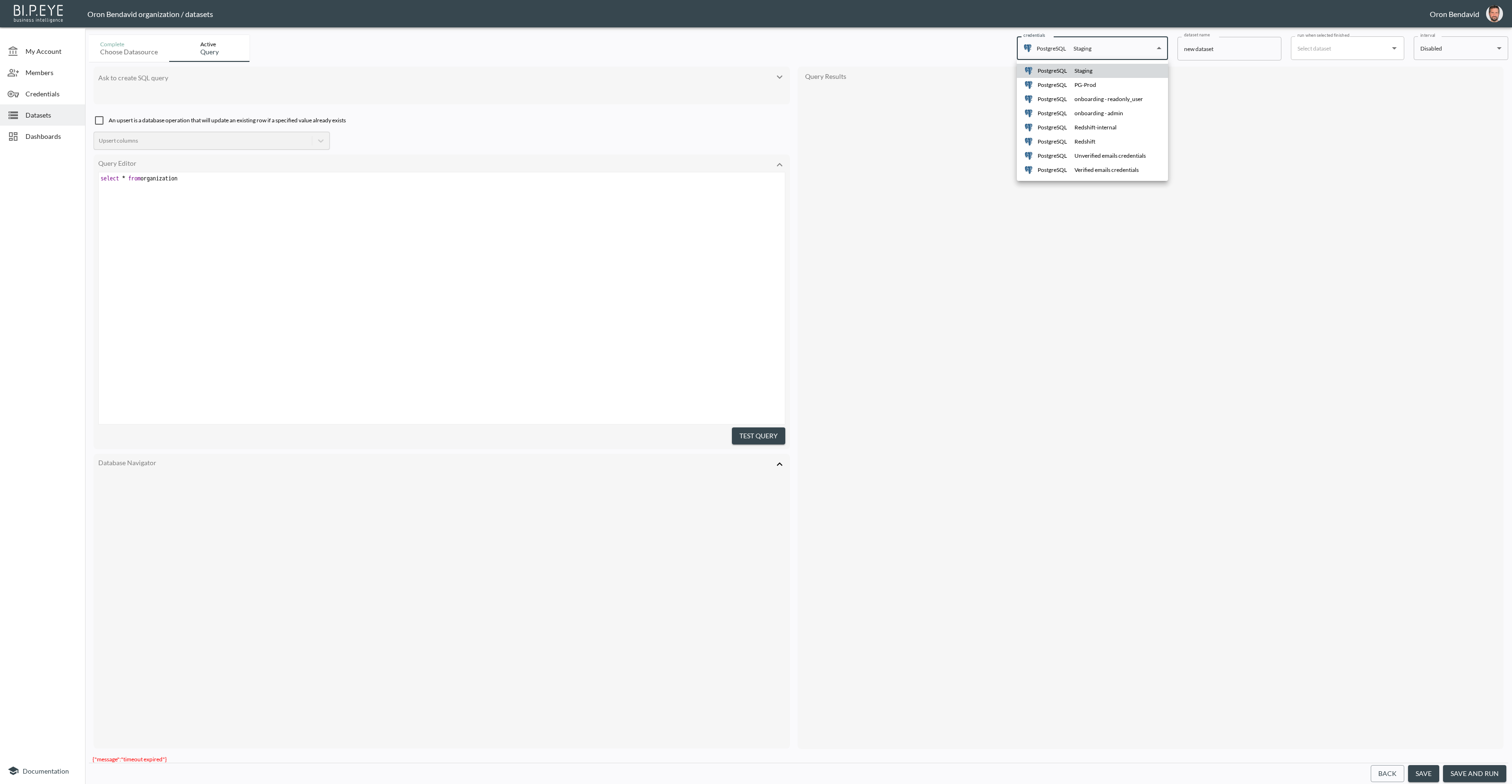 click on "PostgreSQL PG-Prod" at bounding box center [1092, 85] 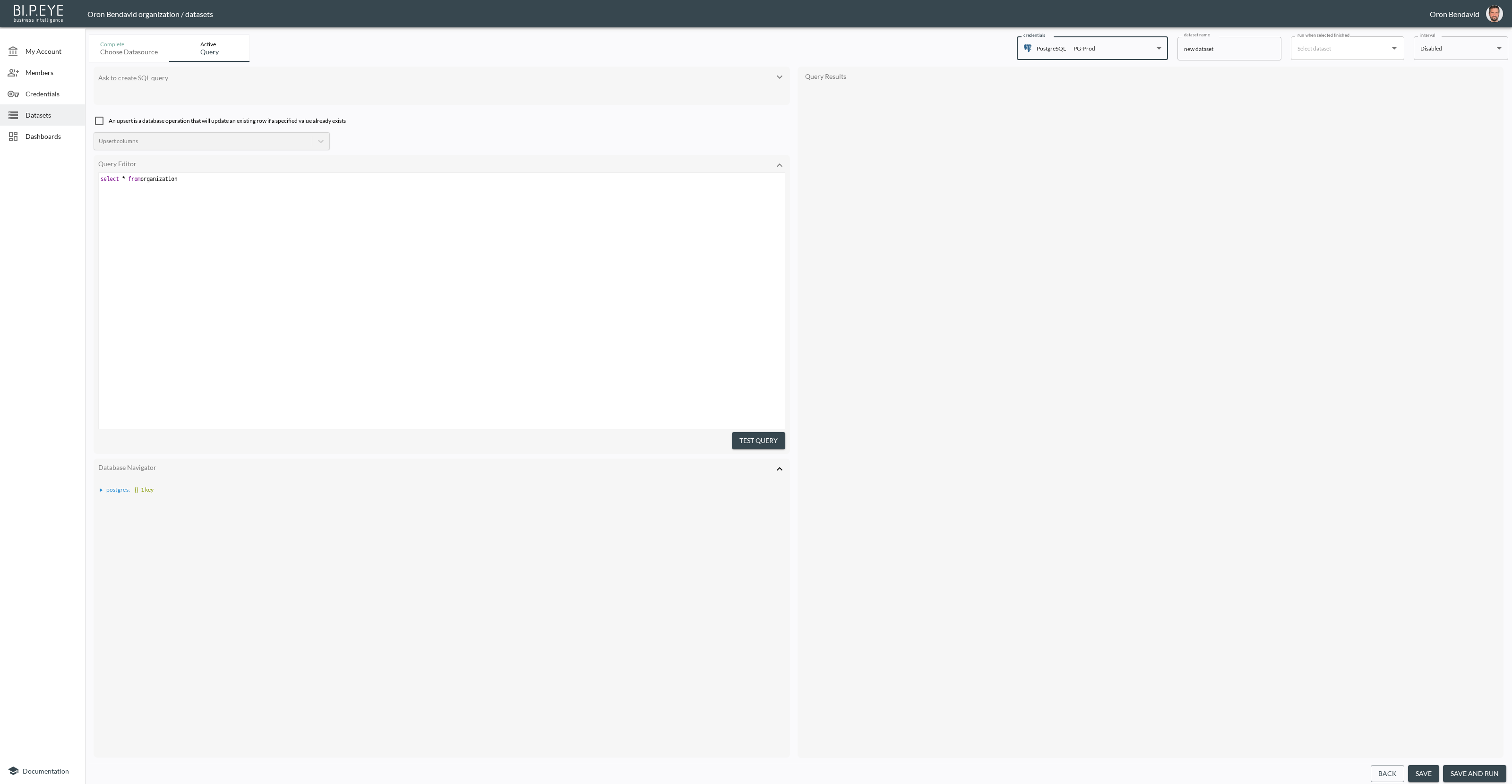click on "​ x   select   *   from  organization" at bounding box center [454, 313] 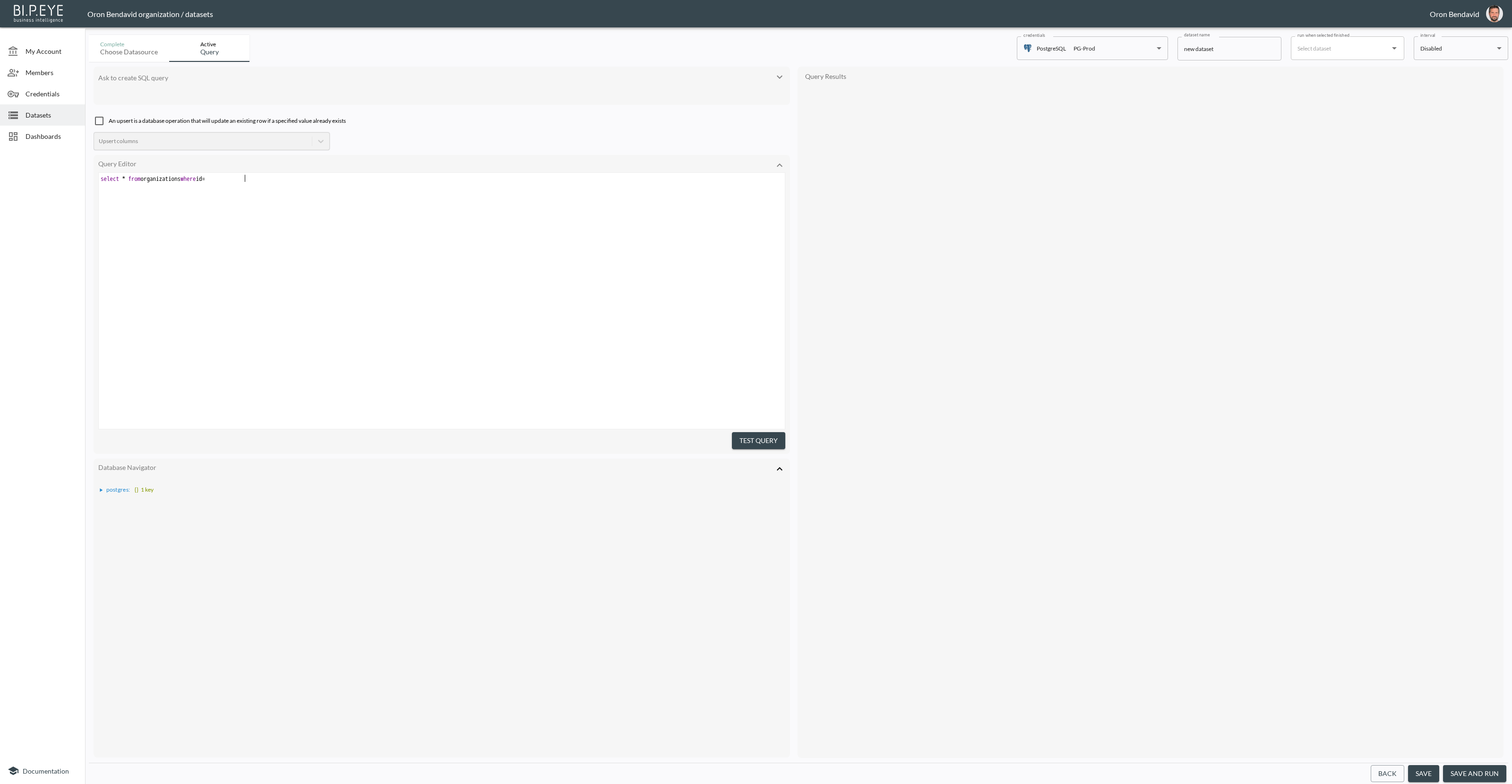 paste on "'" 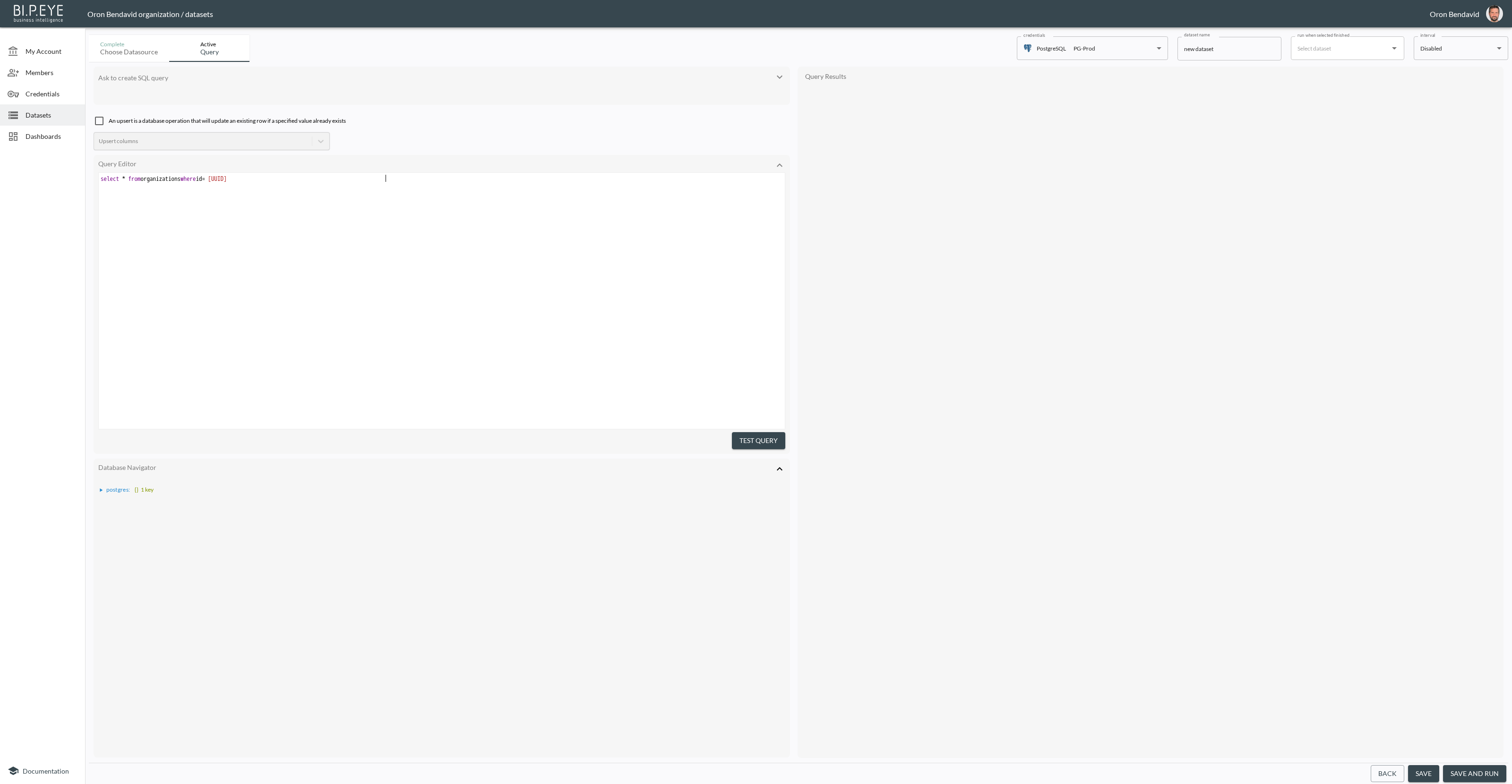 scroll, scrollTop: 0, scrollLeft: 56, axis: horizontal 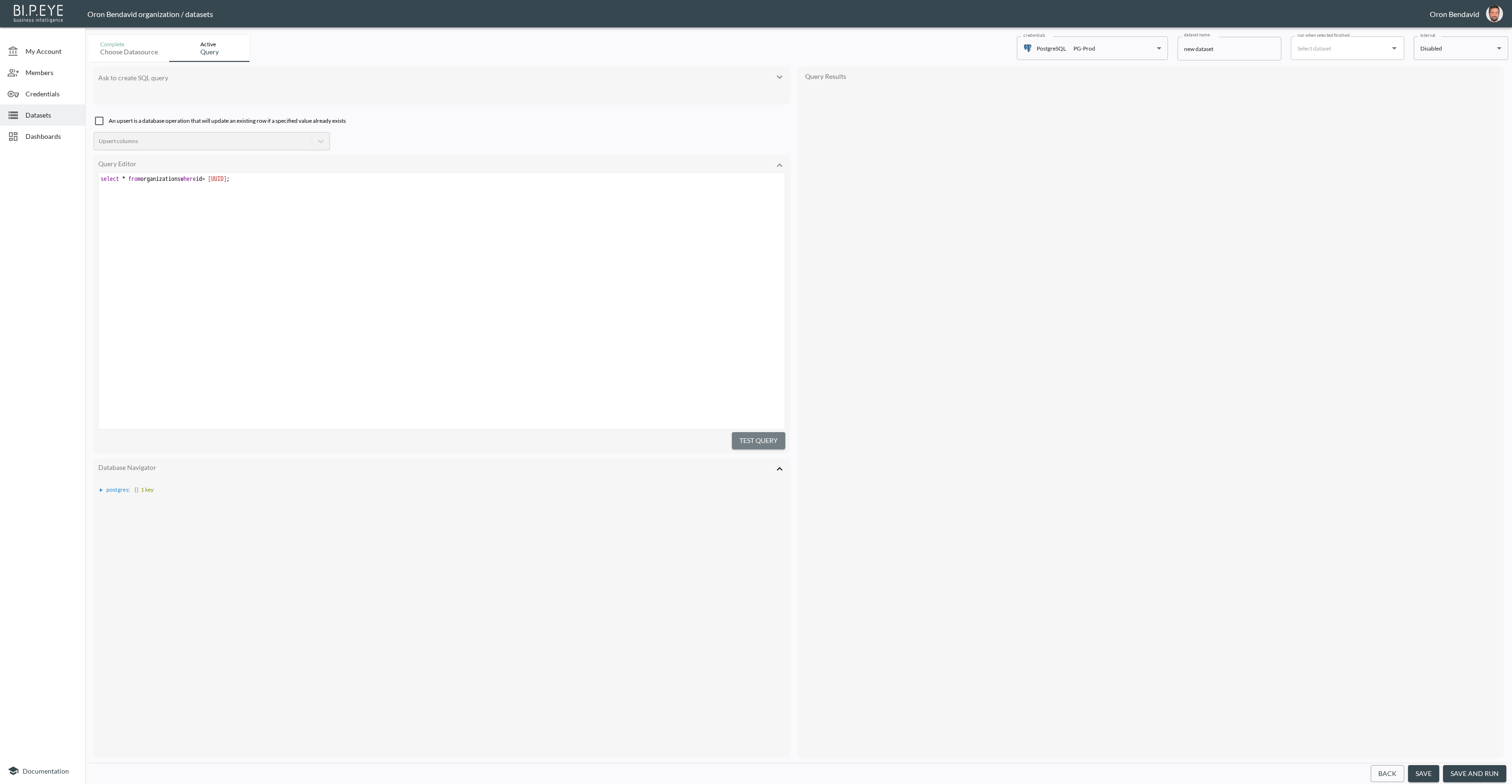 click on "Test Query" at bounding box center (758, 441) 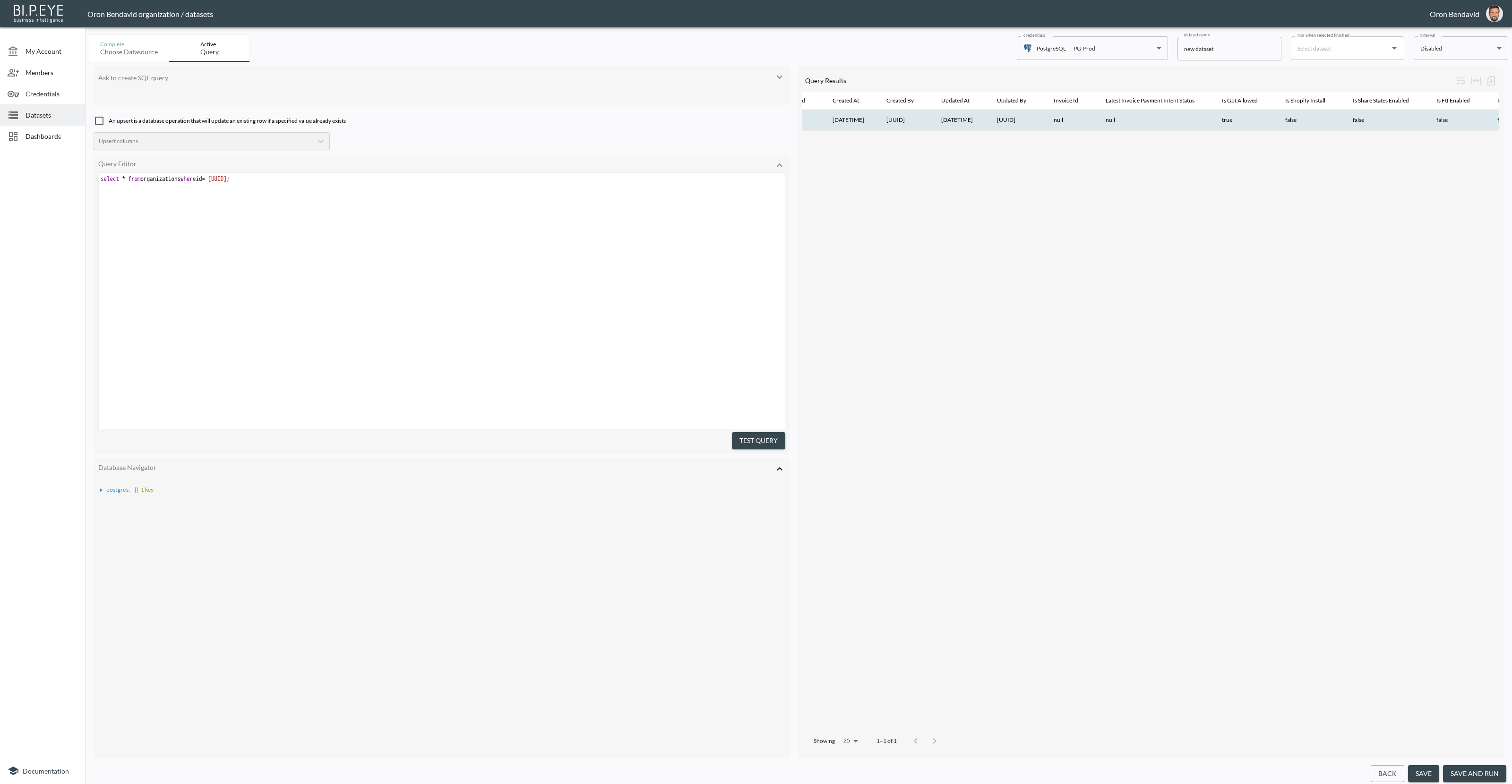 scroll, scrollTop: 0, scrollLeft: 436, axis: horizontal 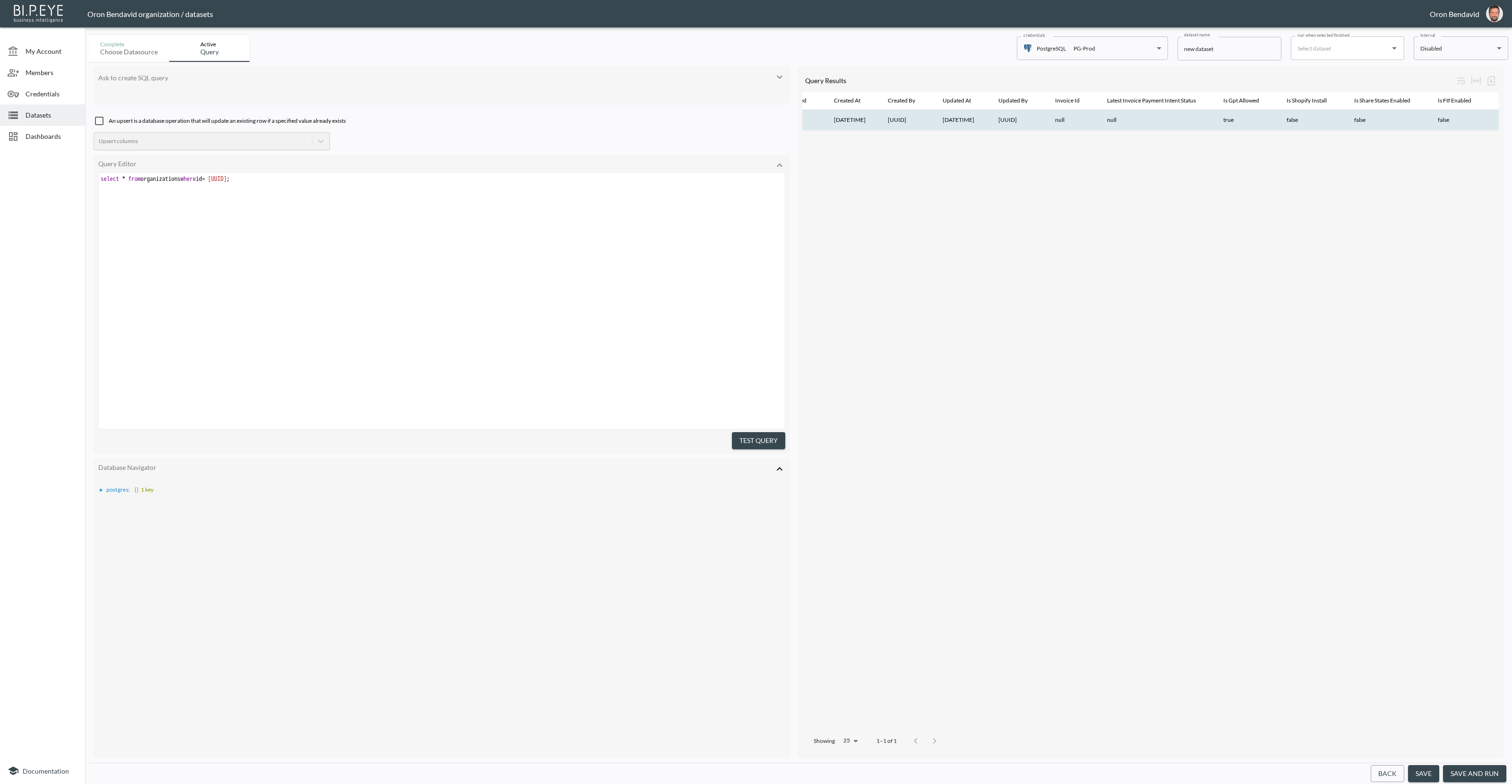 click on "[UUID]" at bounding box center [908, 120] 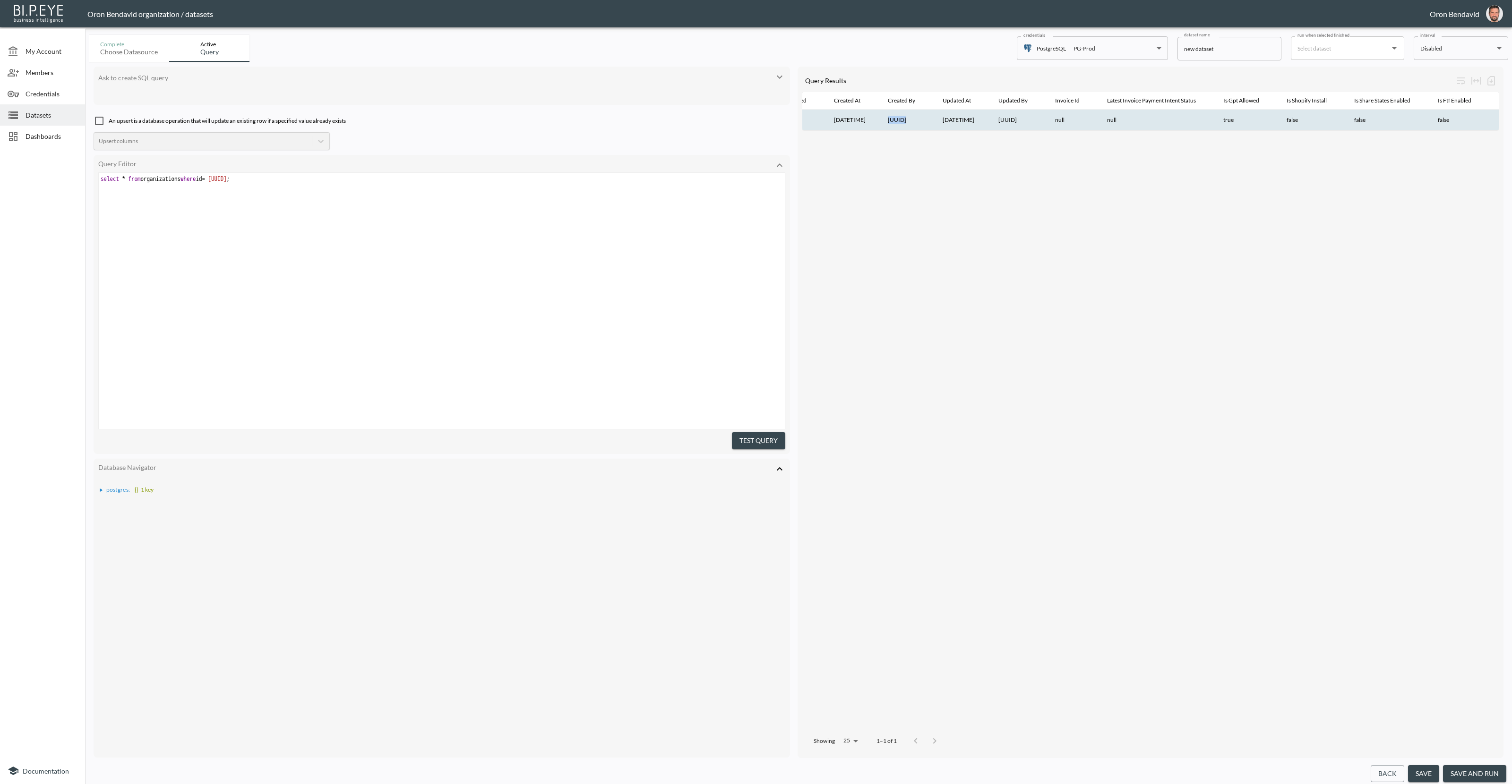 click on "[UUID]" at bounding box center (908, 120) 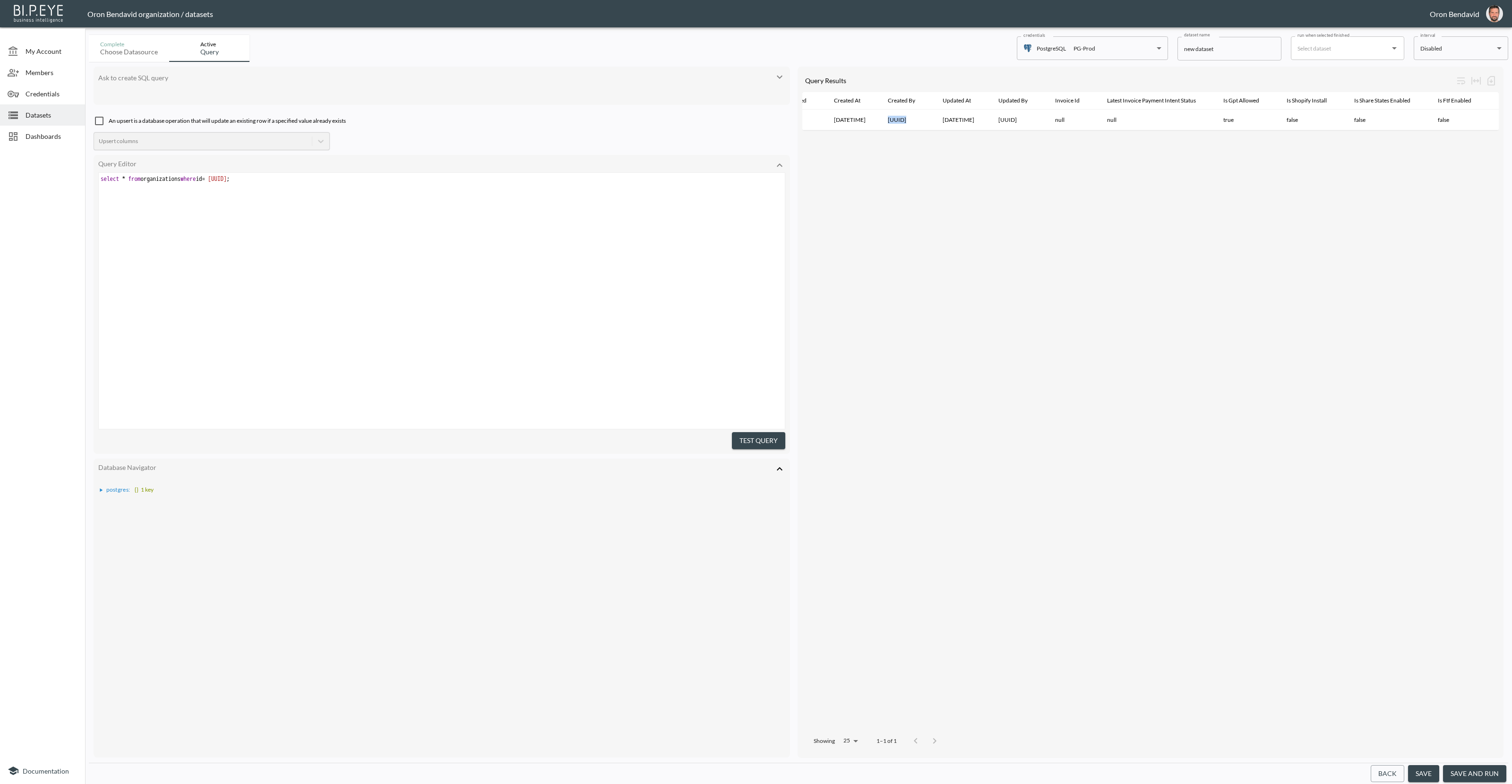copy on "[UUID]" 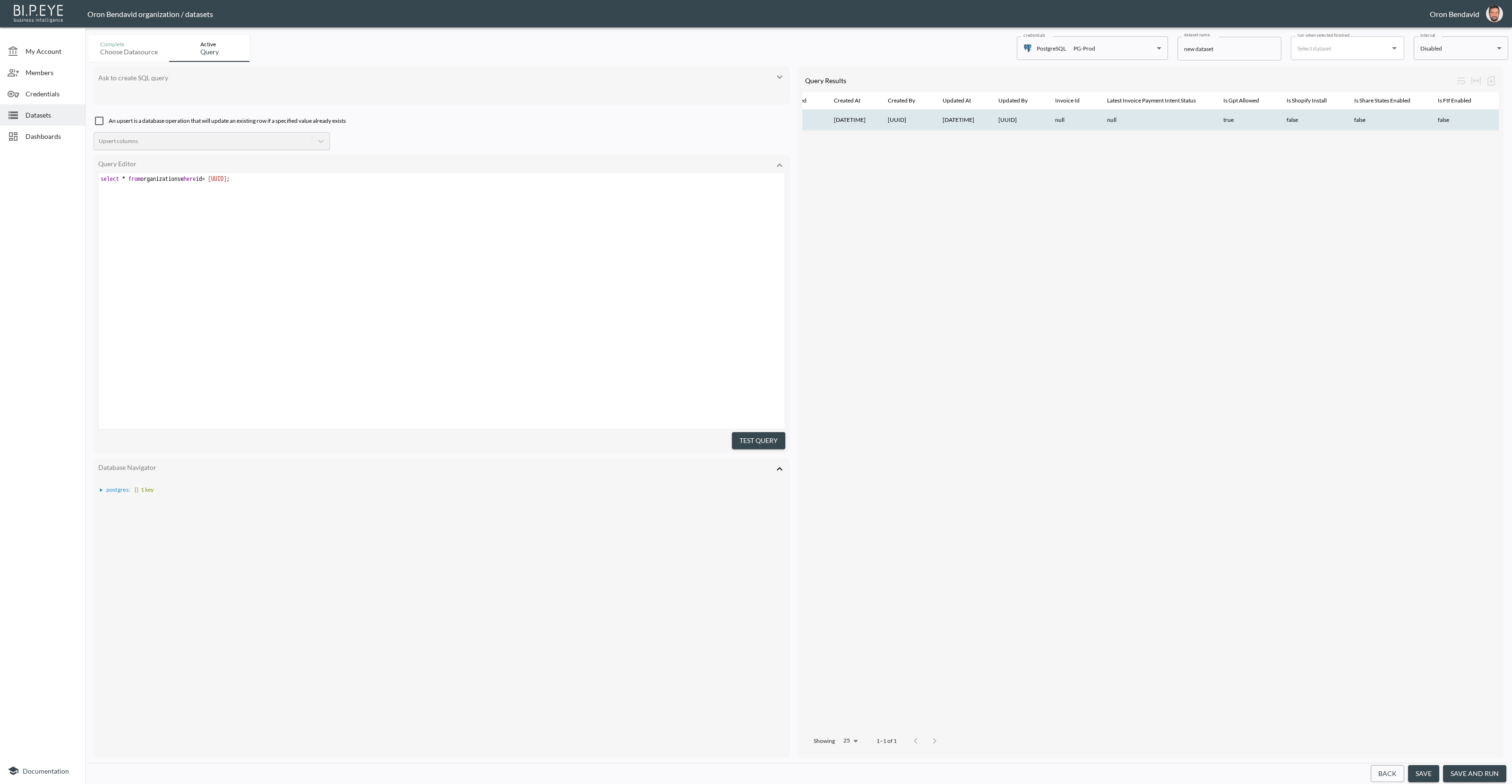 click on "select   *   from  organizations  where  id  =   '51755e39-b396-4c96-b67e-18c905c48d78' ;" at bounding box center (443, 179) 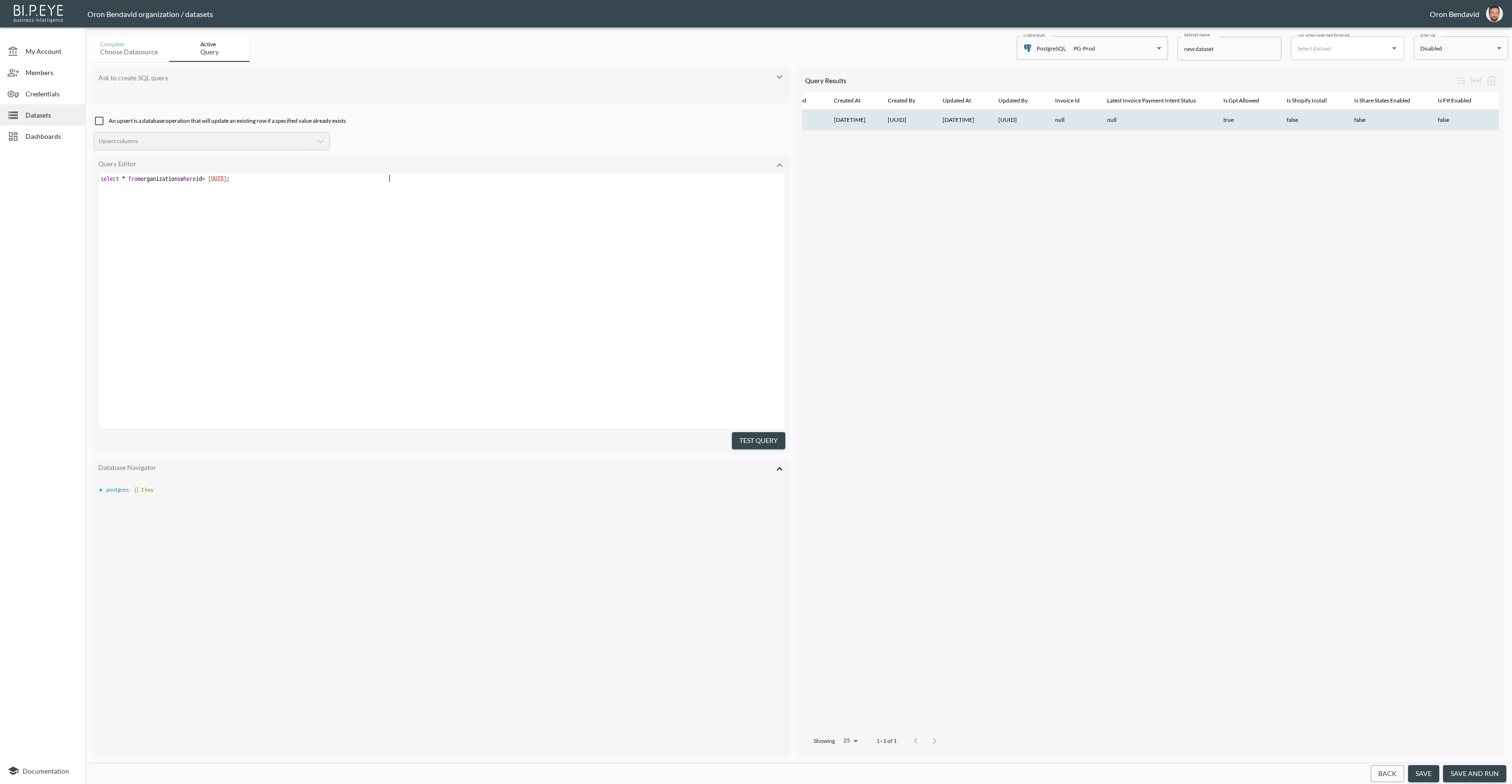 click on "select   *   from  organizations  where  id  =   '51755e39-b396-4c96-b67e-18c905c48d78' ;" at bounding box center [443, 179] 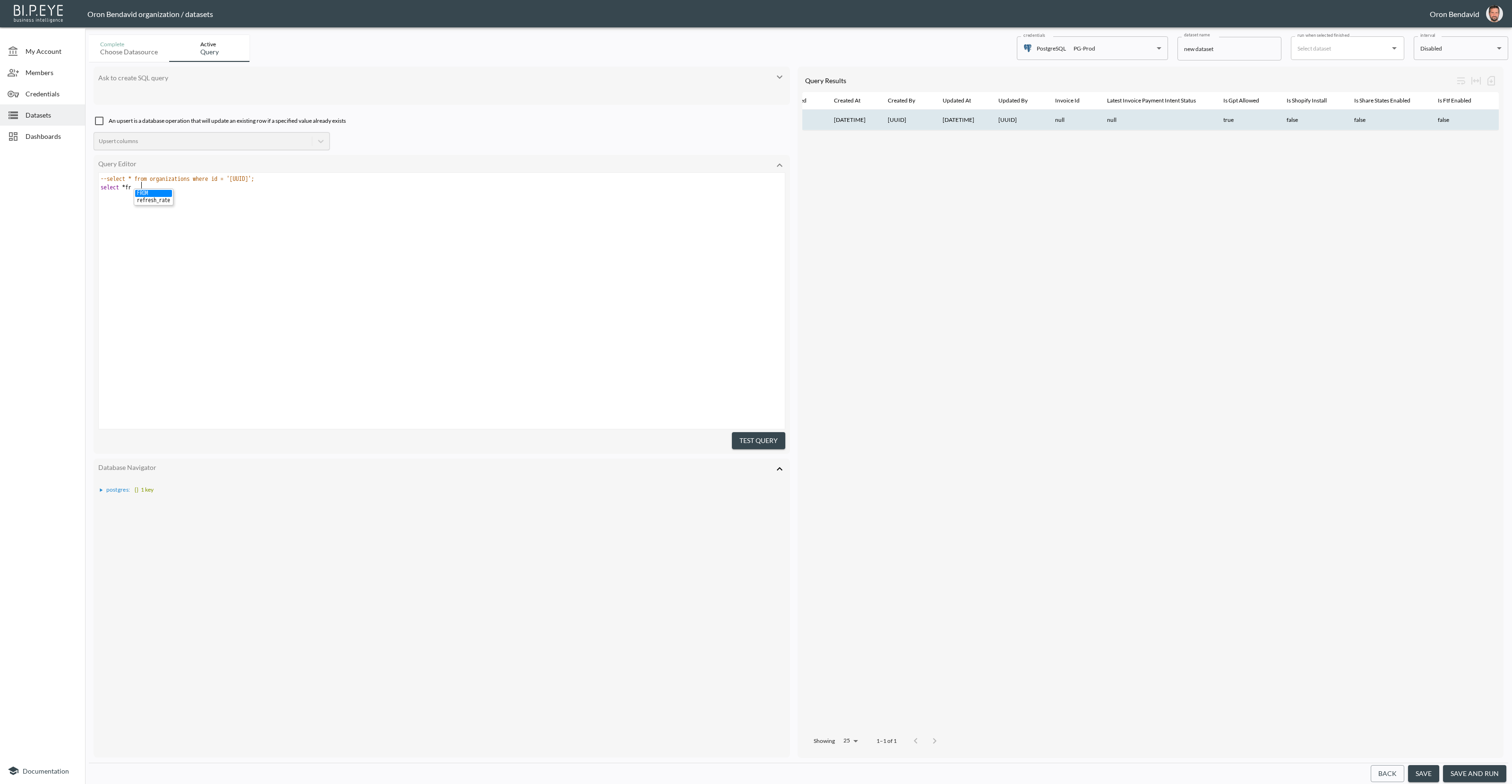 scroll, scrollTop: 0, scrollLeft: 34, axis: horizontal 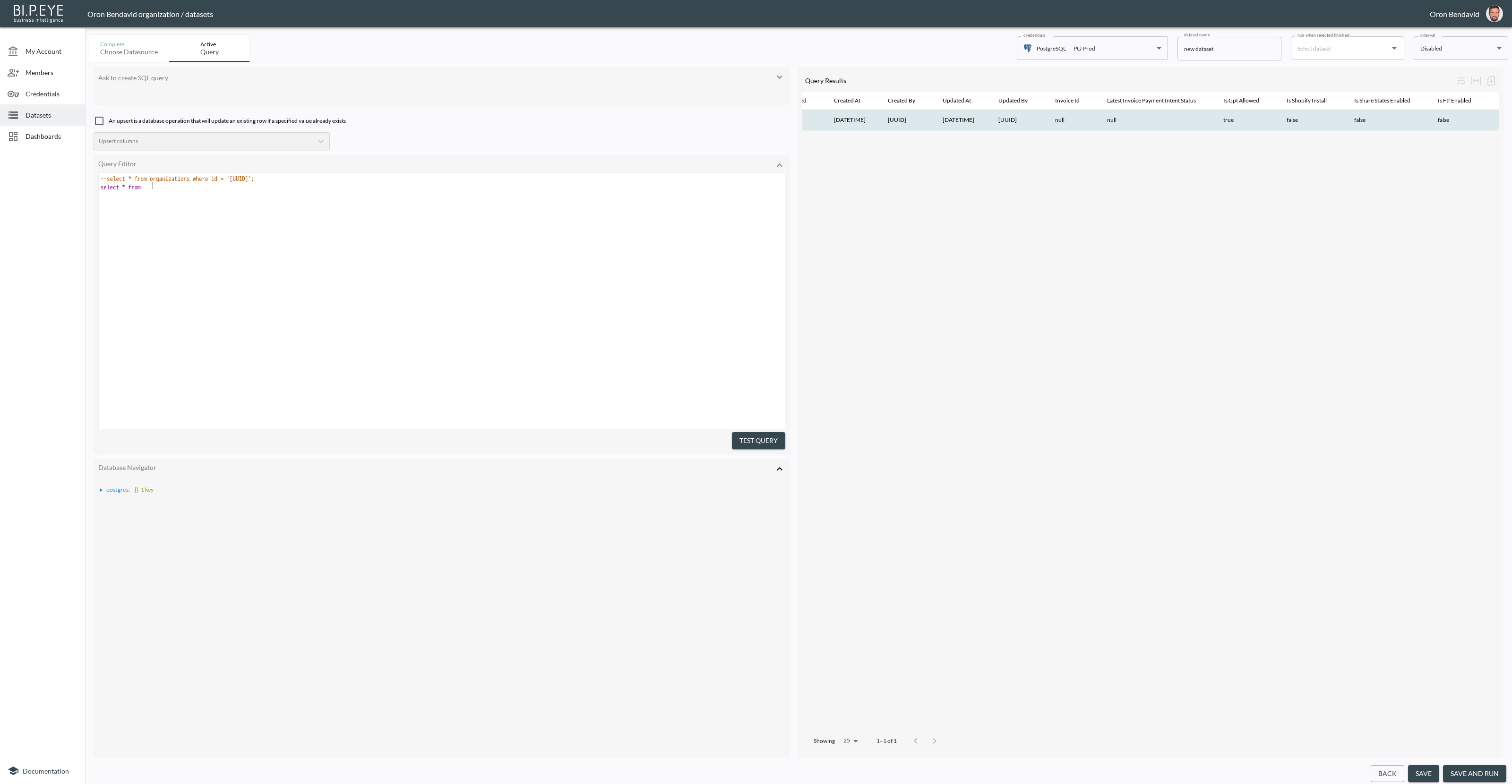 paste 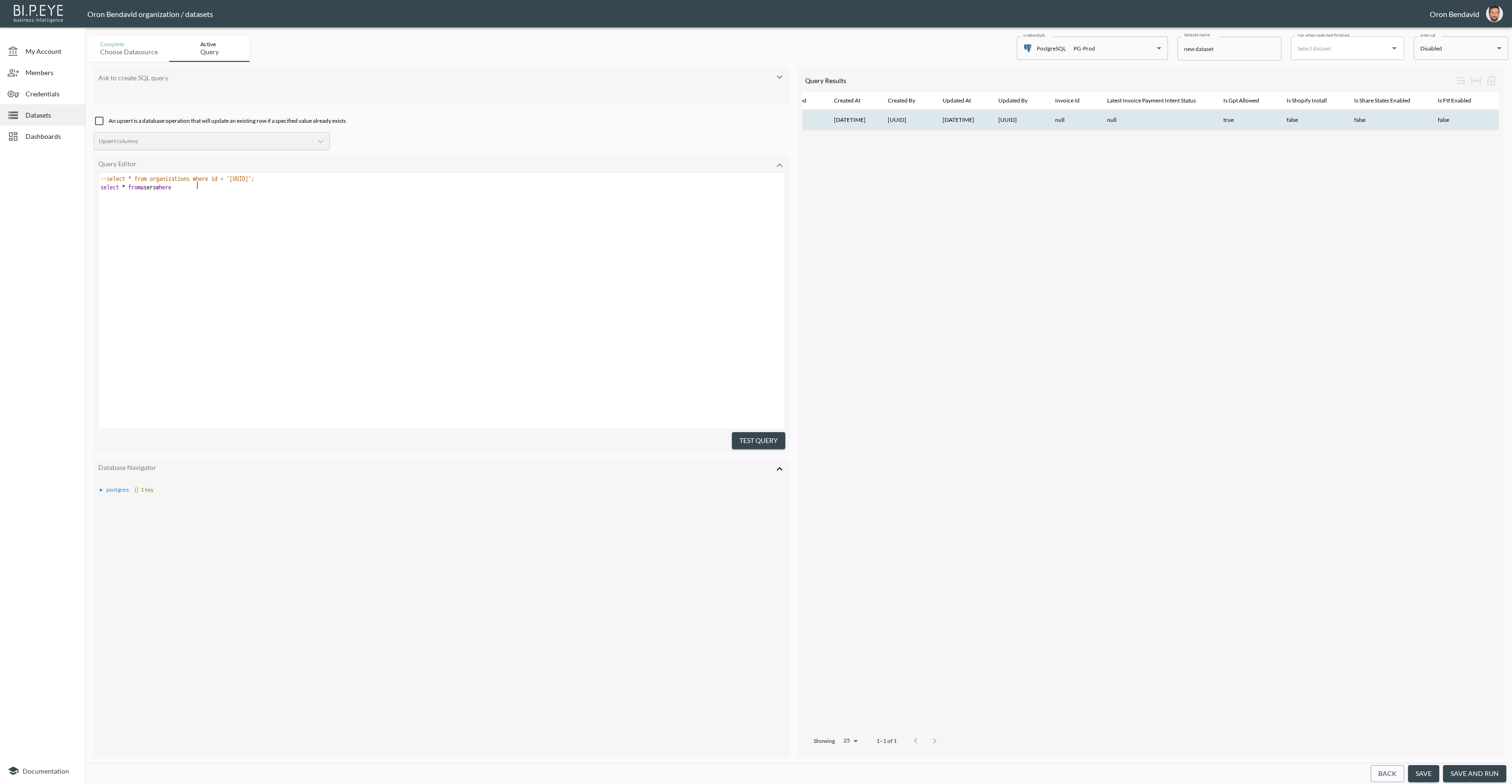 scroll, scrollTop: 0, scrollLeft: 44, axis: horizontal 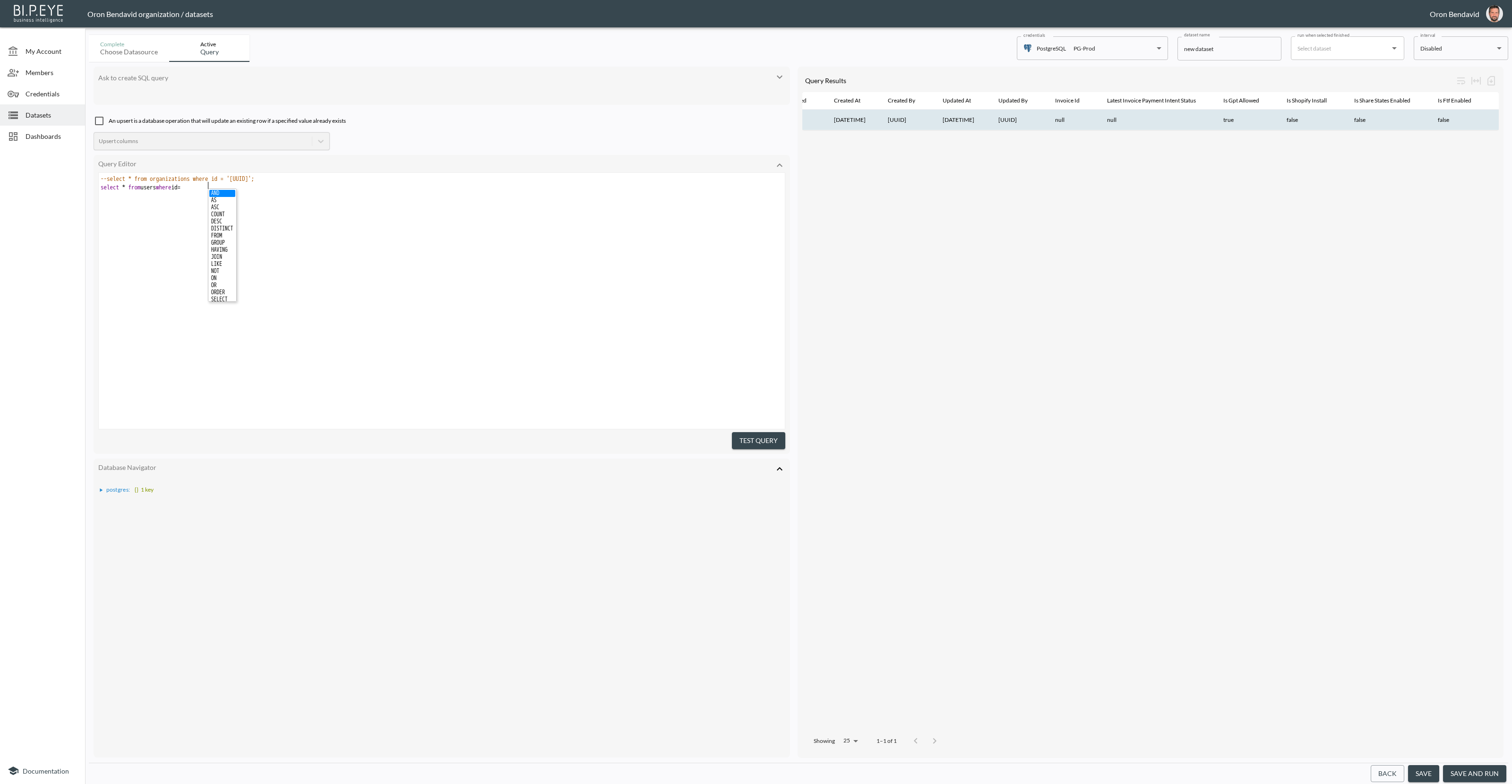 paste on ";" 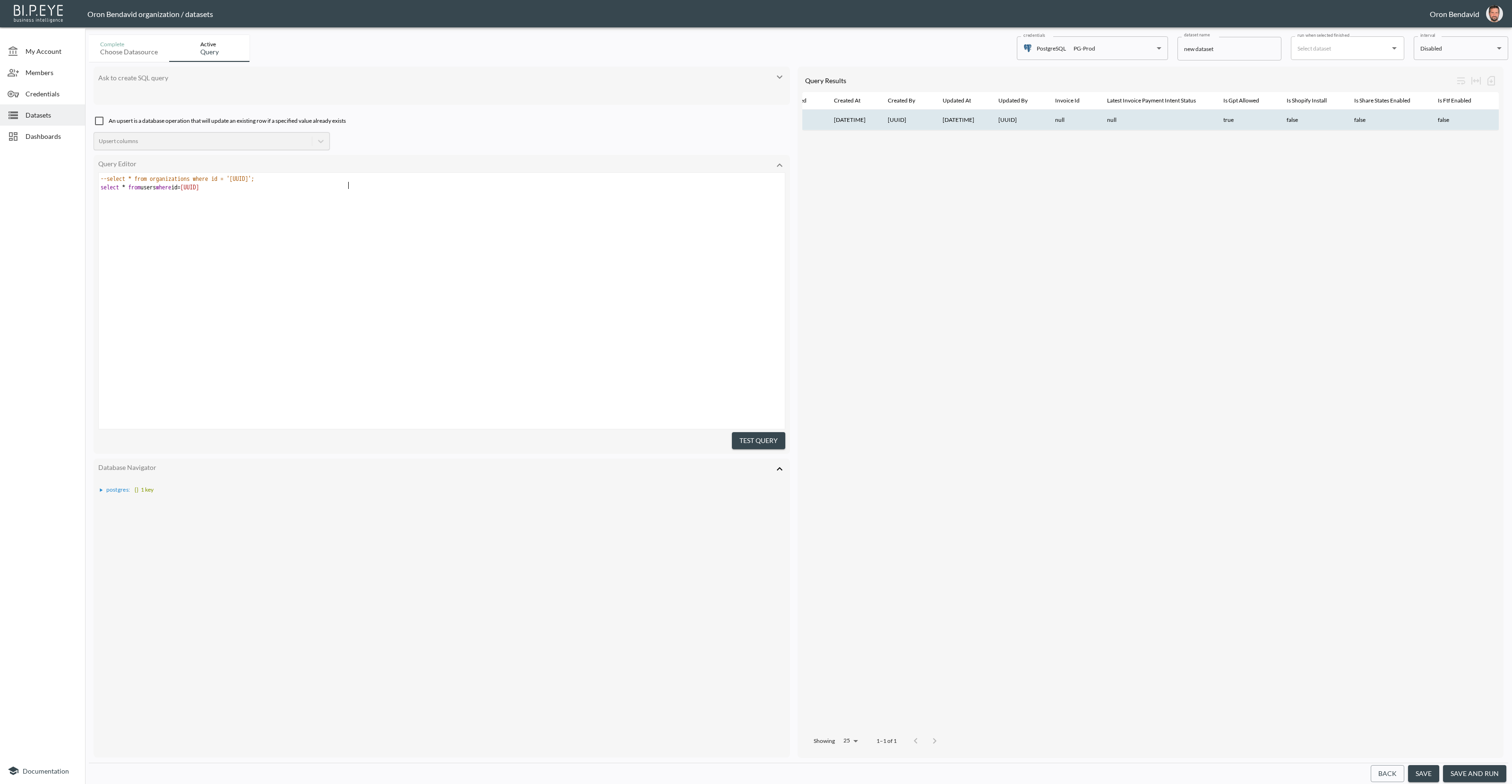 scroll, scrollTop: 0, scrollLeft: 3, axis: horizontal 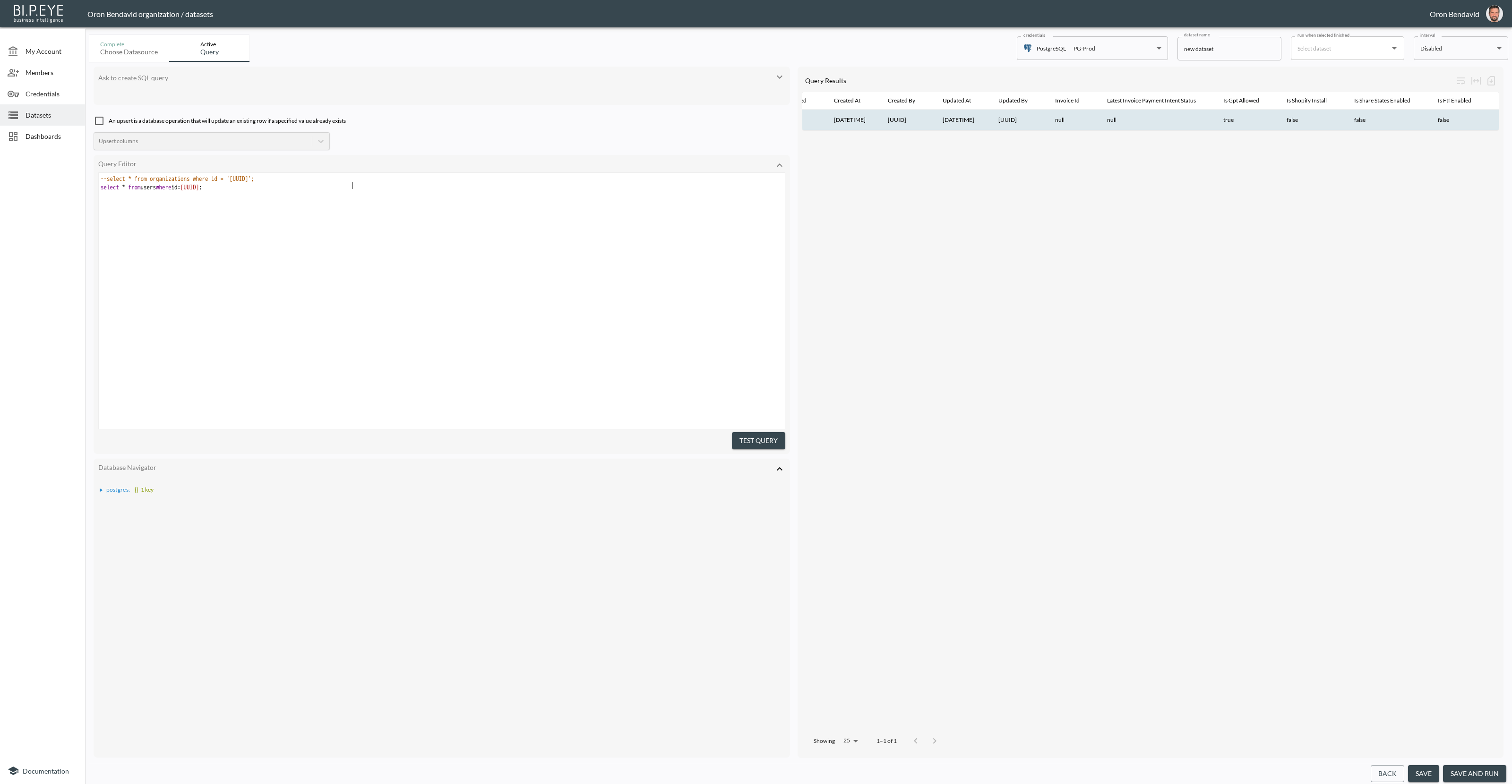 type on ";" 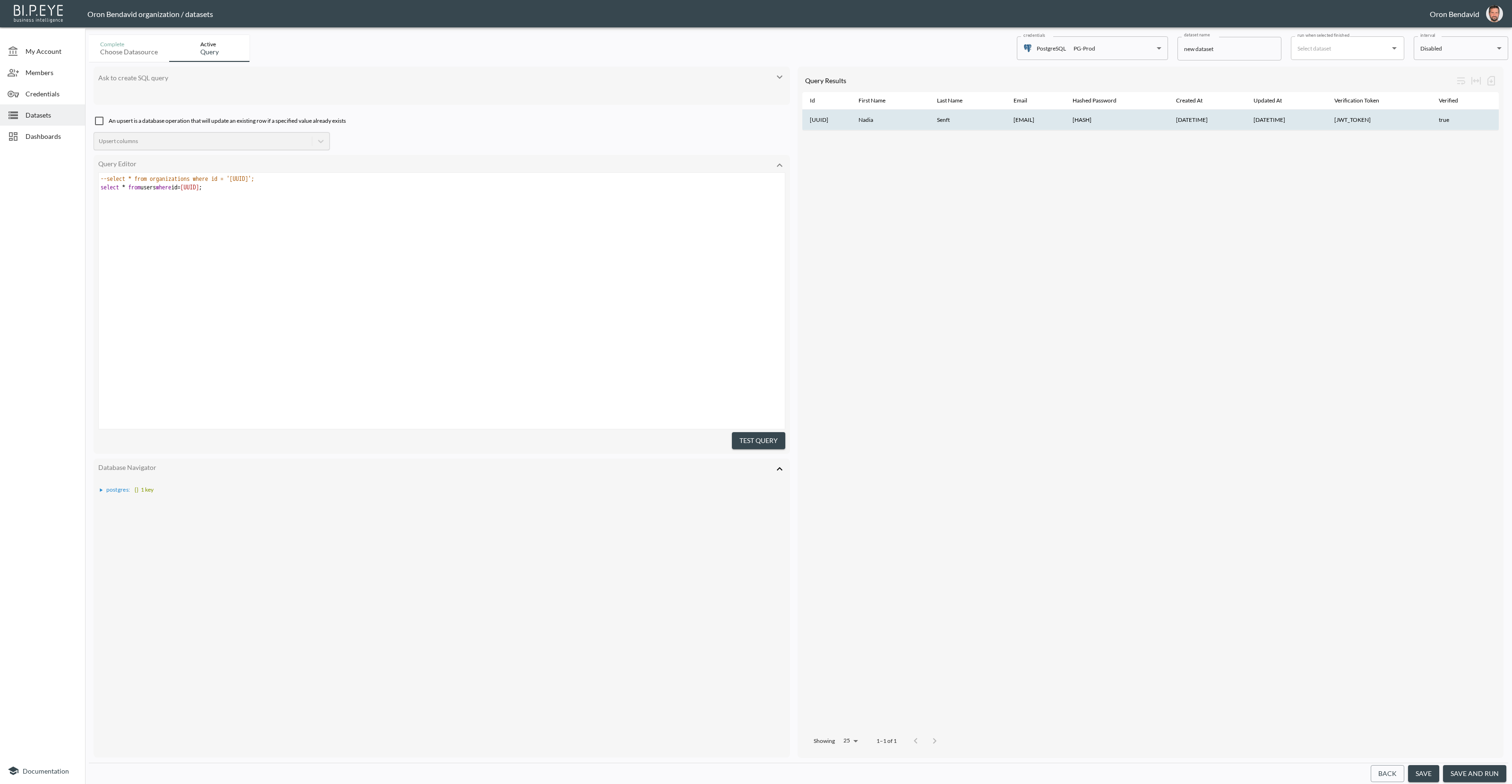 scroll, scrollTop: 0, scrollLeft: 0, axis: both 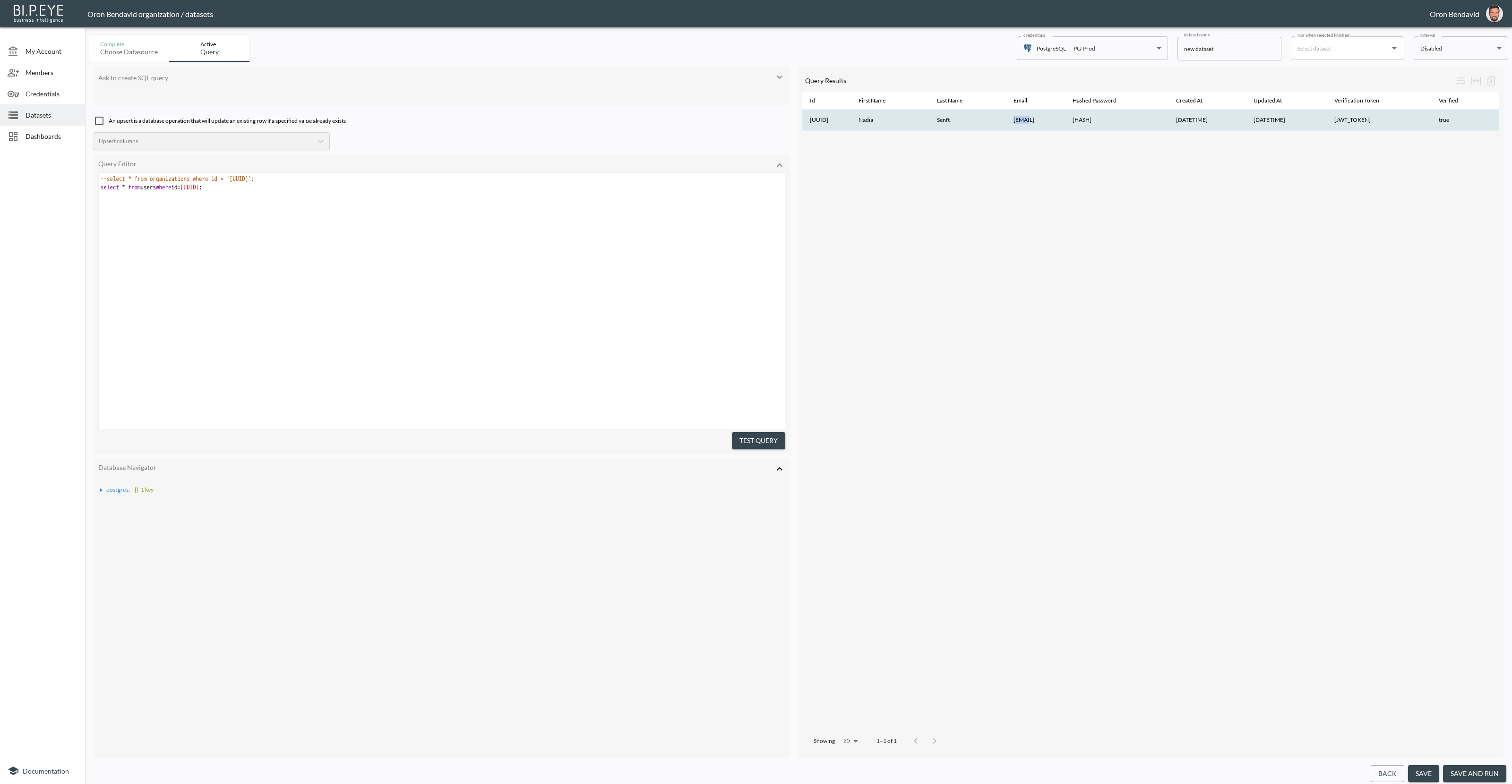 click on "[EMAIL]" at bounding box center (1036, 120) 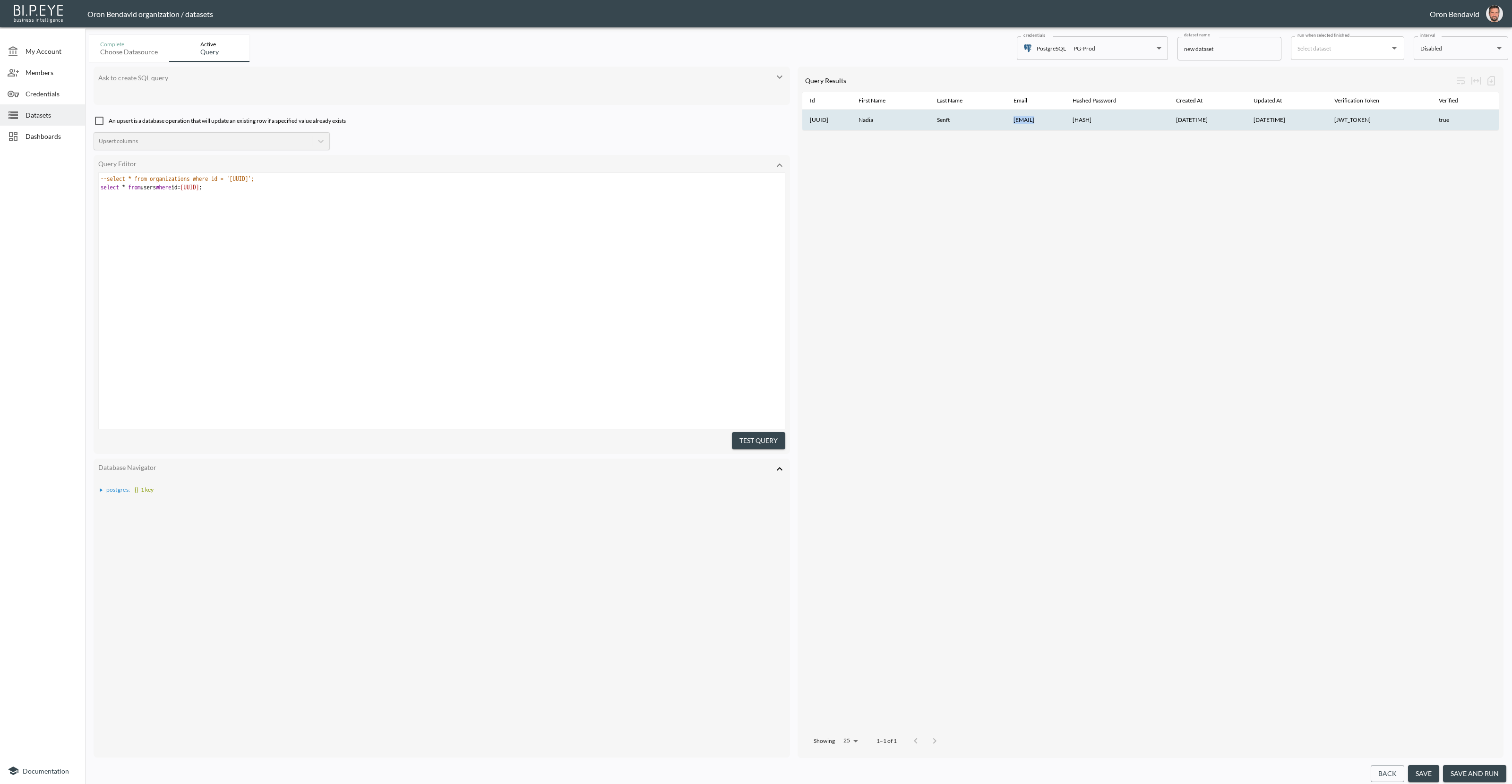 click on "[EMAIL]" at bounding box center (1036, 120) 